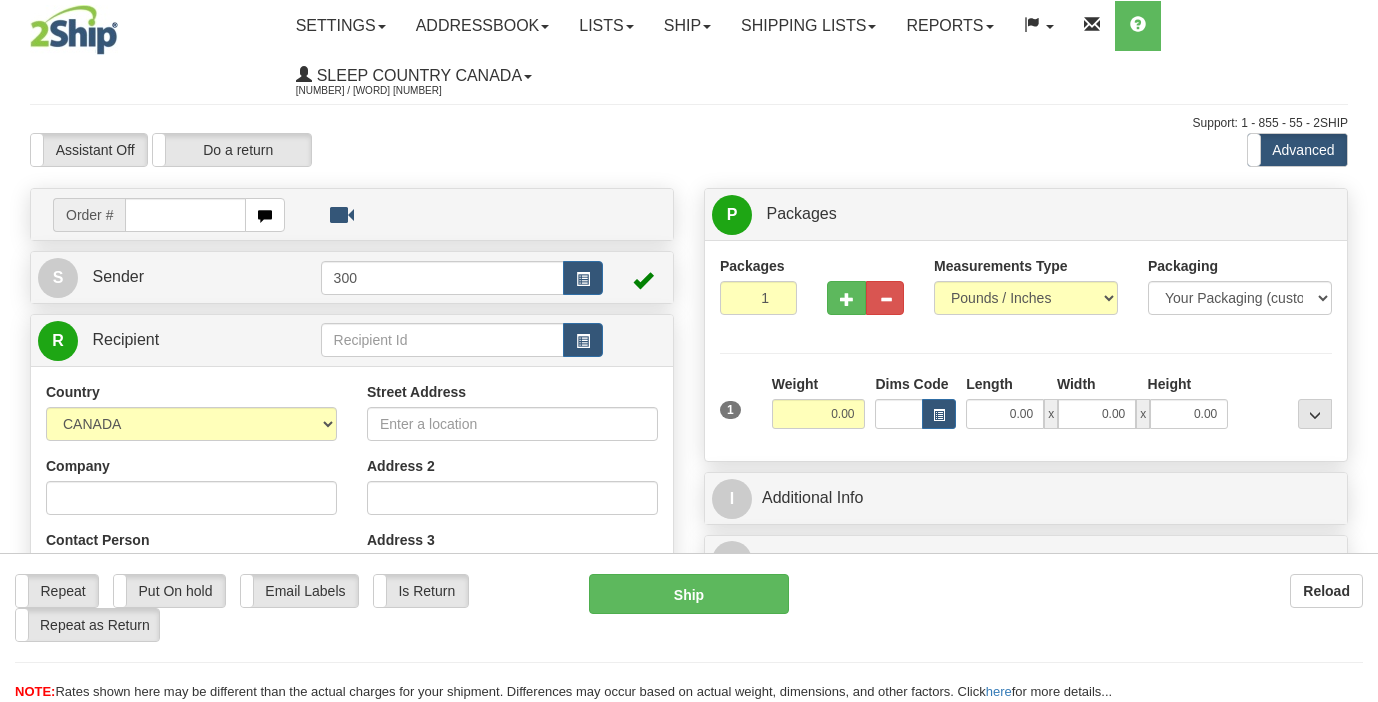 scroll, scrollTop: 0, scrollLeft: 0, axis: both 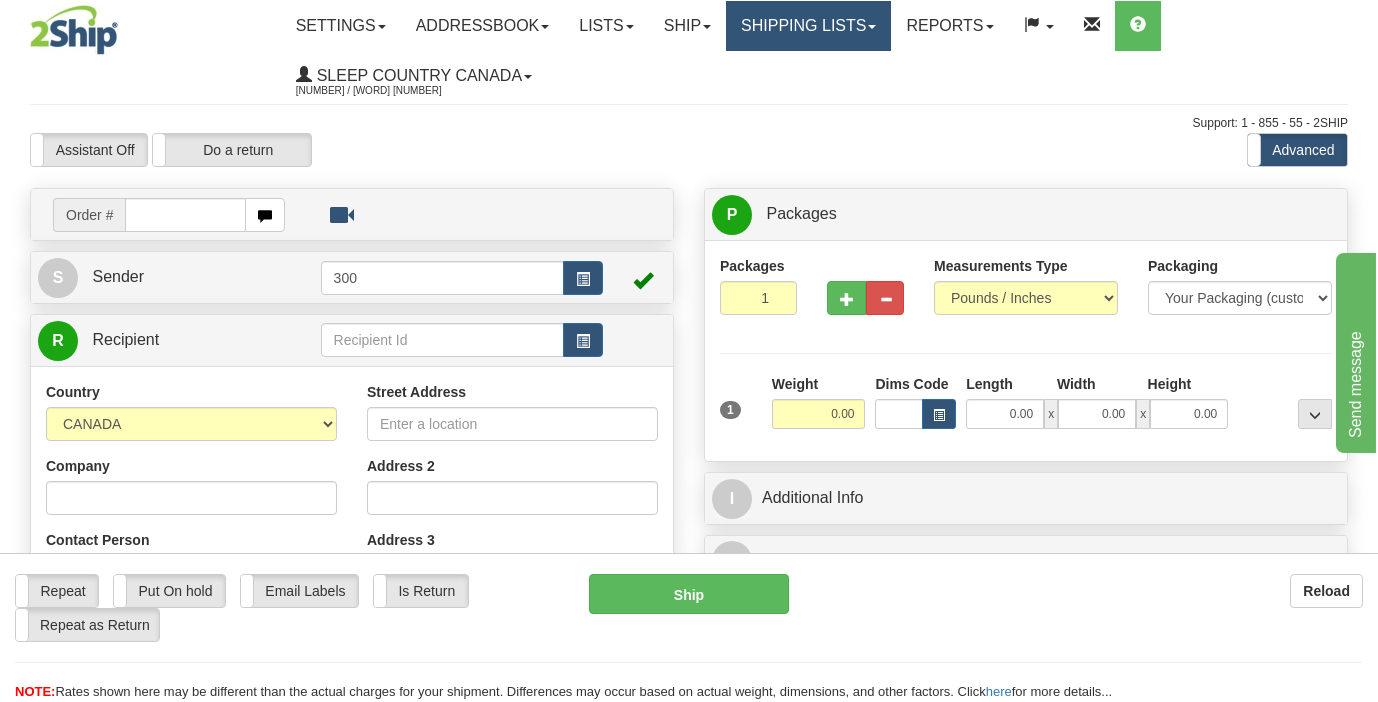 click on "Shipping lists" at bounding box center (808, 26) 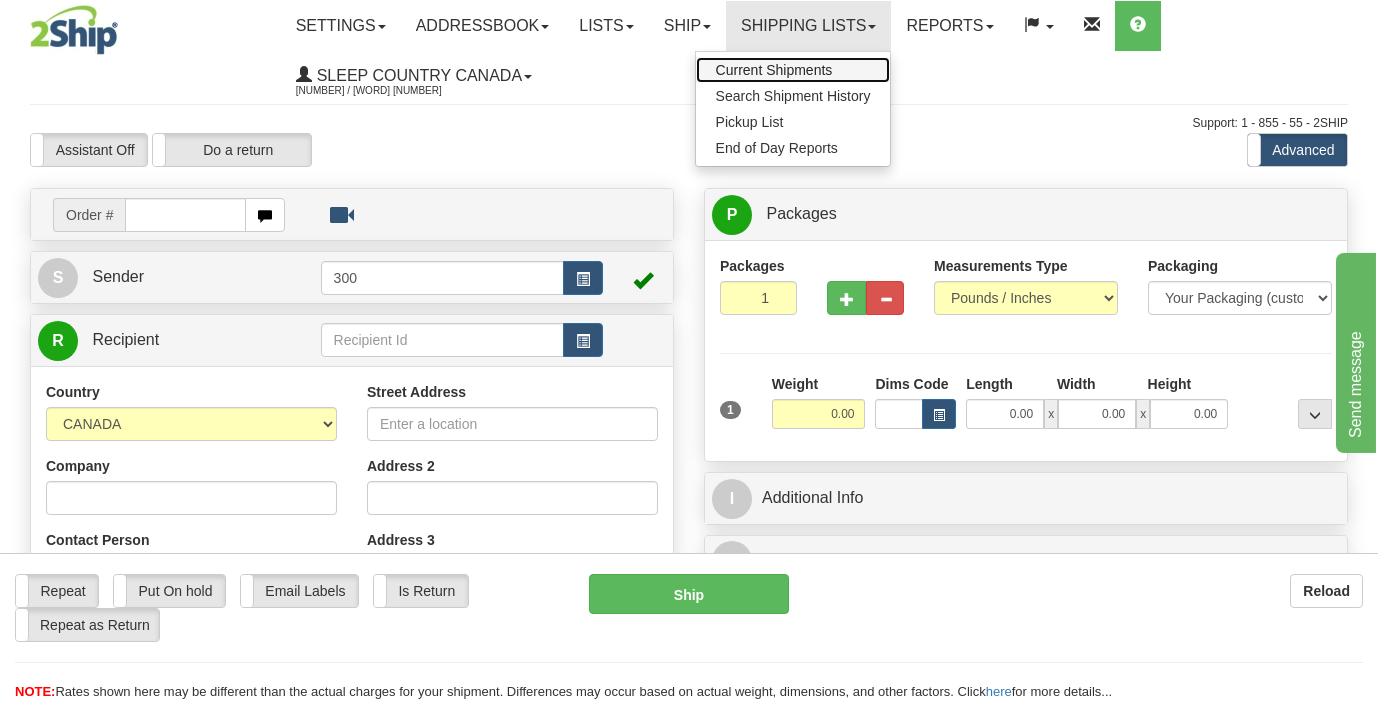 click on "Current Shipments" at bounding box center (793, 70) 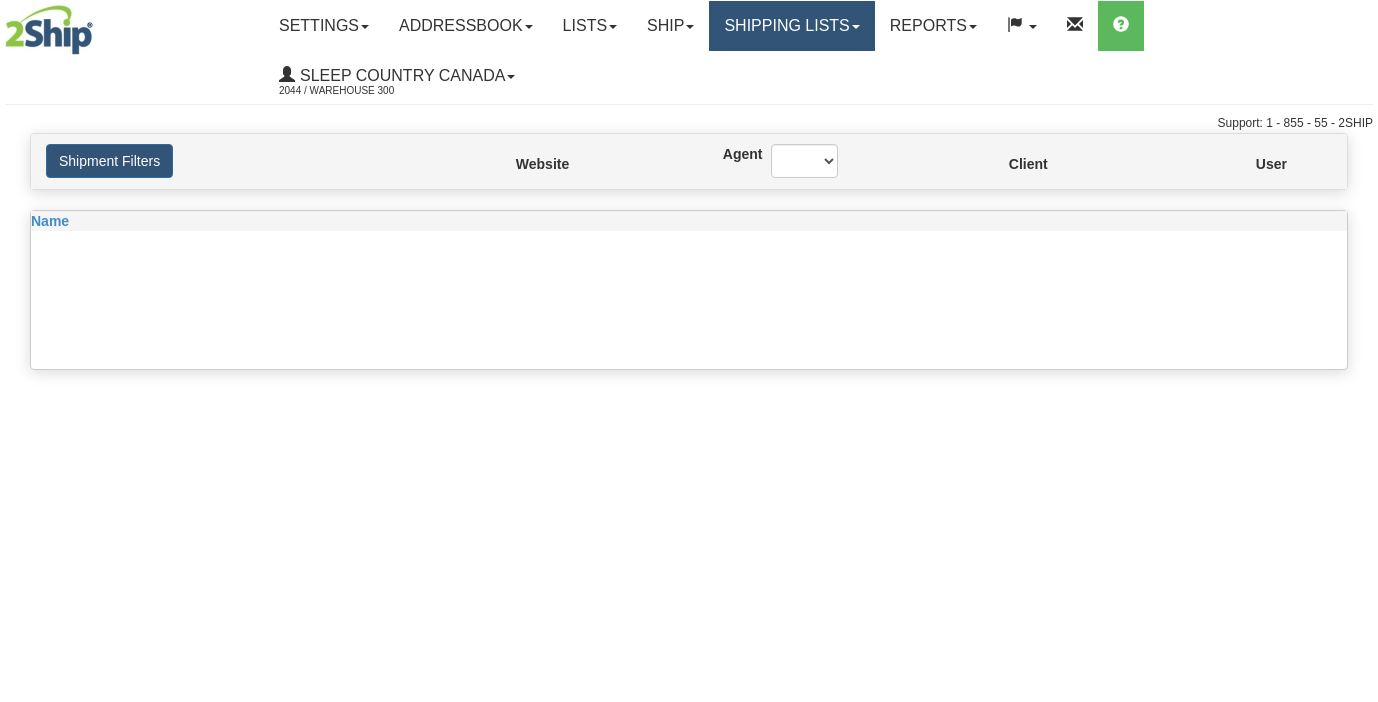 scroll, scrollTop: 0, scrollLeft: 0, axis: both 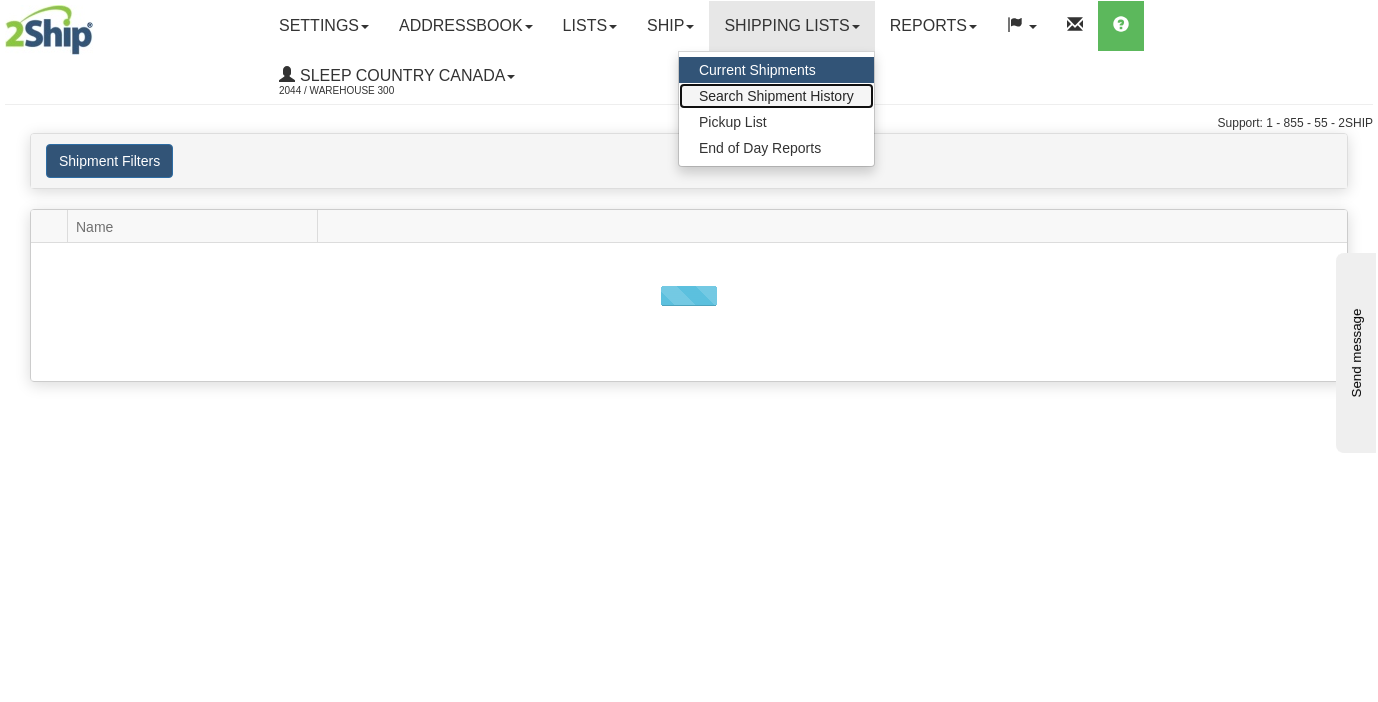 click on "Search Shipment History" at bounding box center [776, 96] 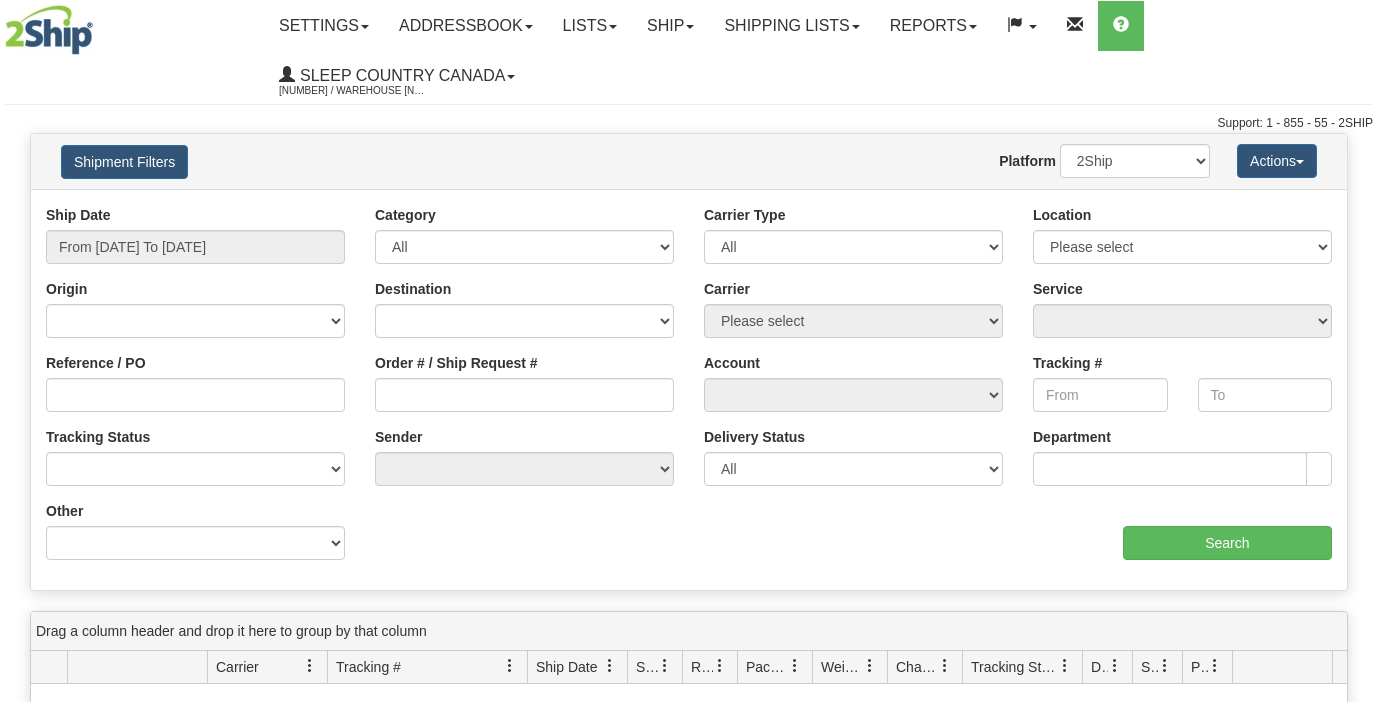 scroll, scrollTop: 0, scrollLeft: 0, axis: both 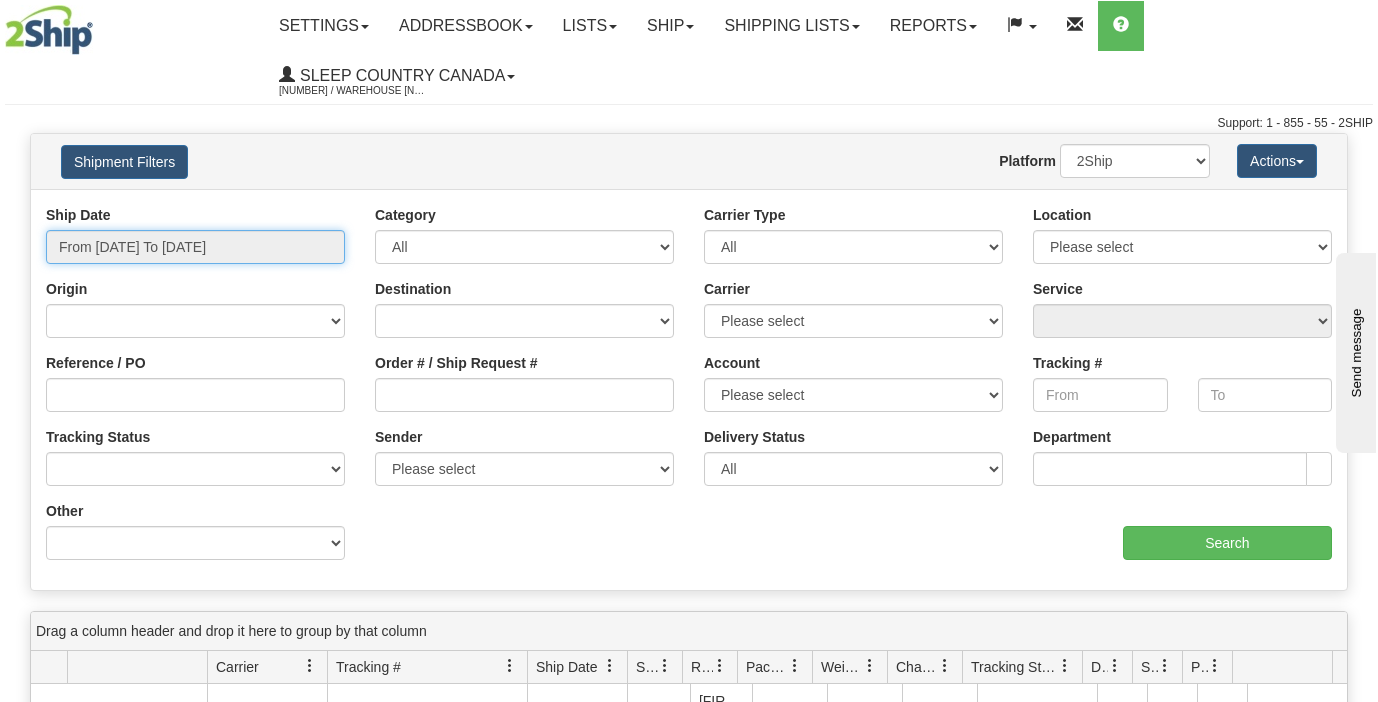 type on "08/06/2025" 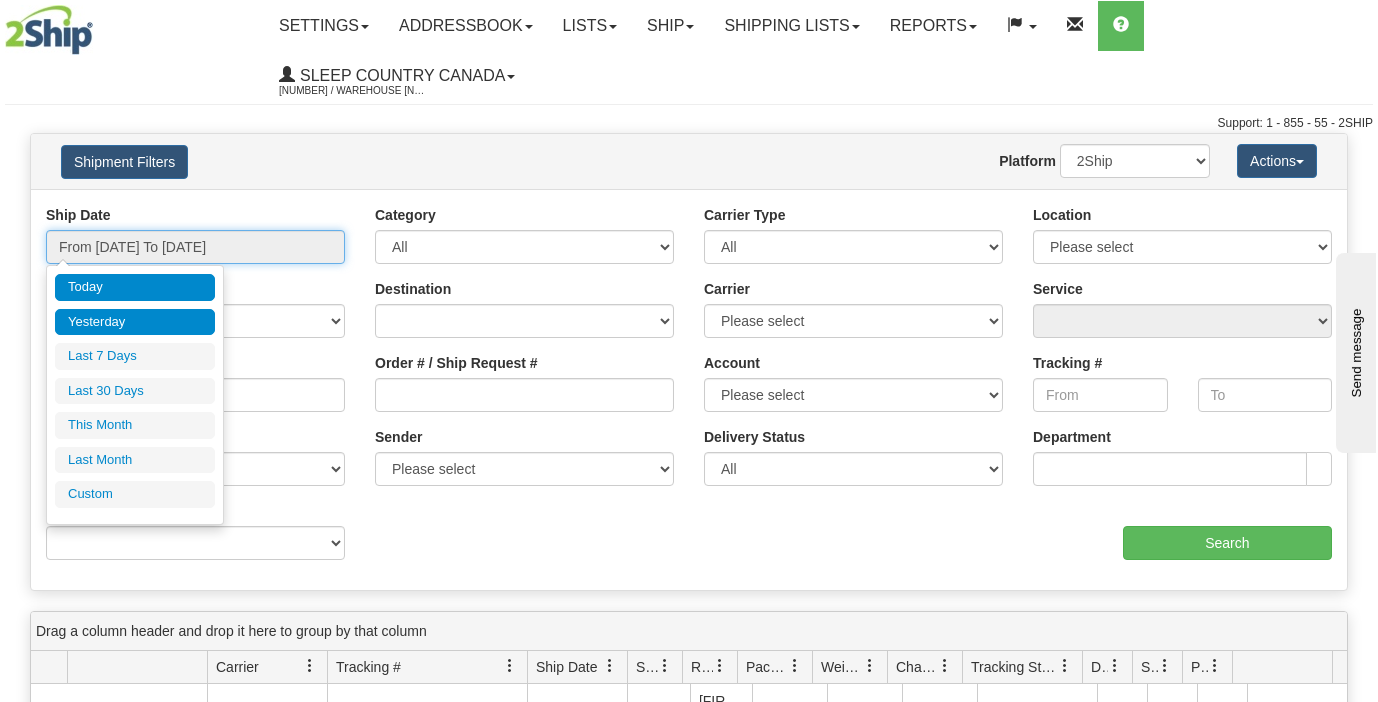 type on "08/05/2025" 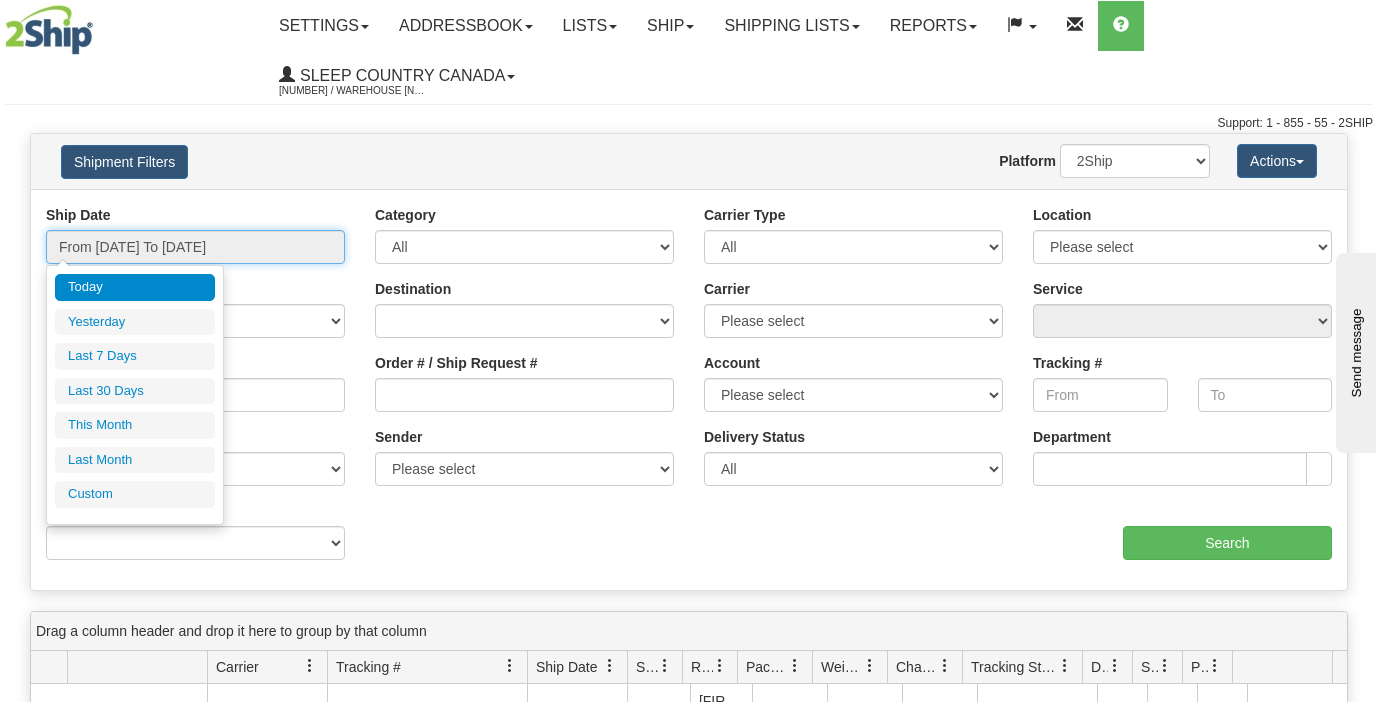 type on "08/06/2025" 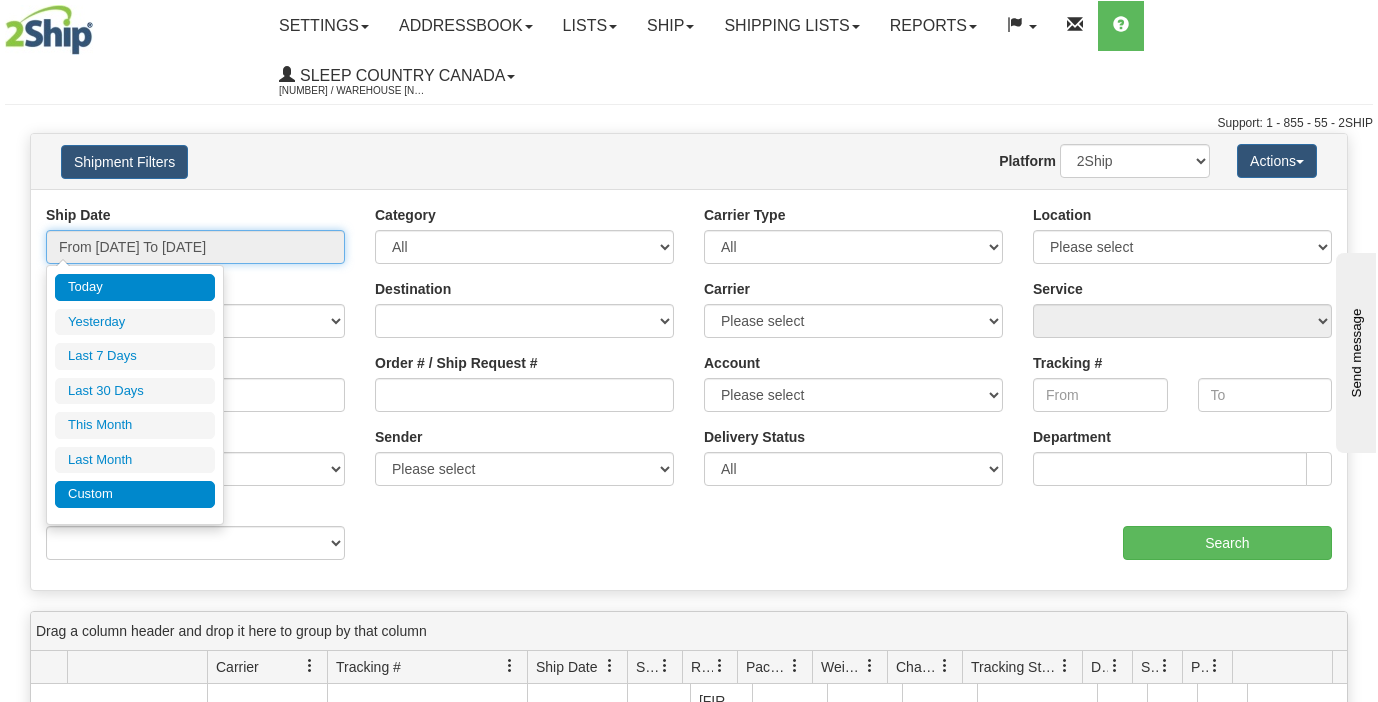 type on "08/01/2025" 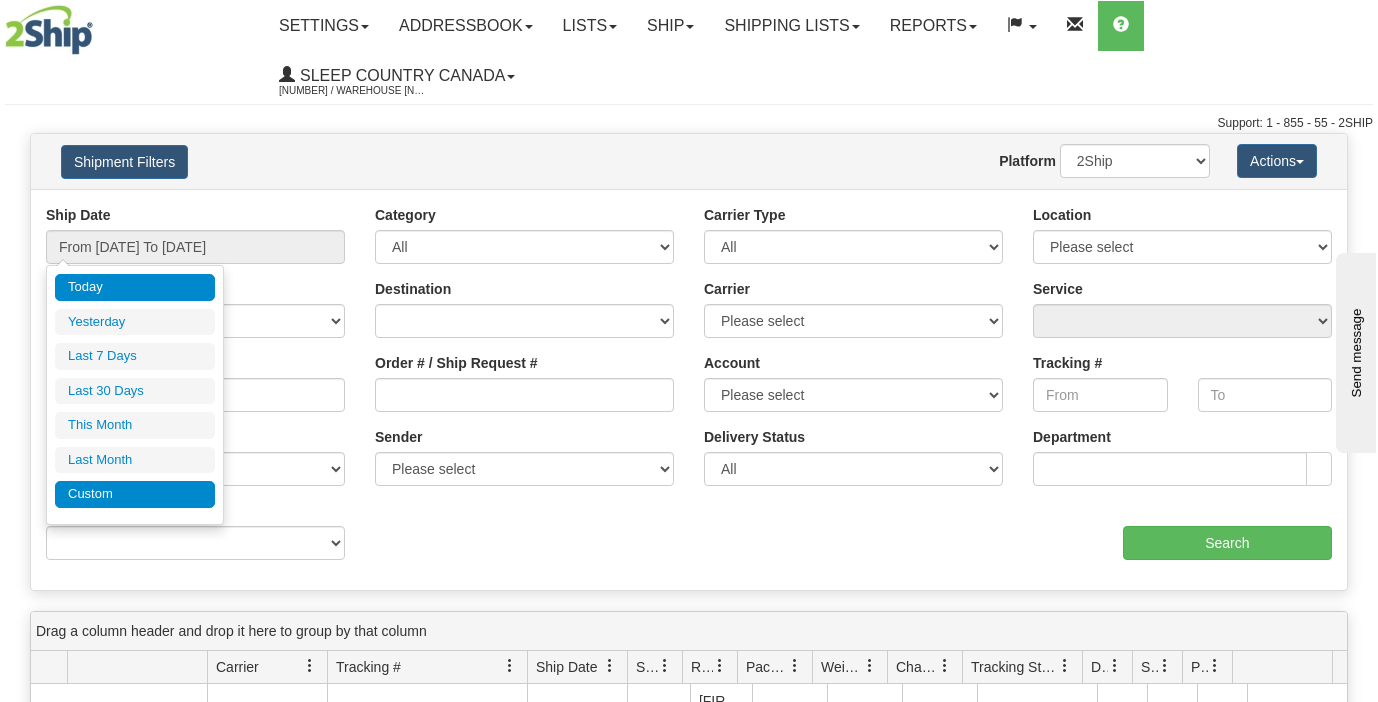 click on "Custom" at bounding box center (135, 494) 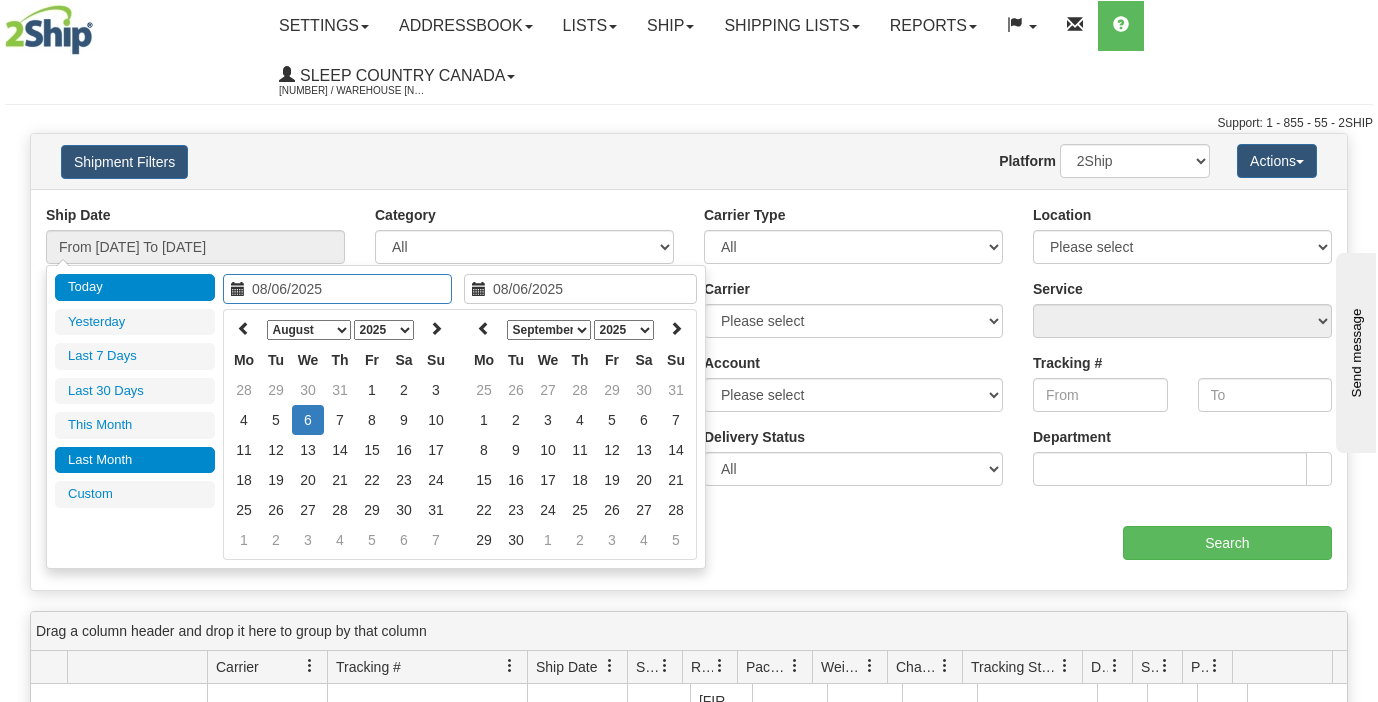 type on "07/01/2025" 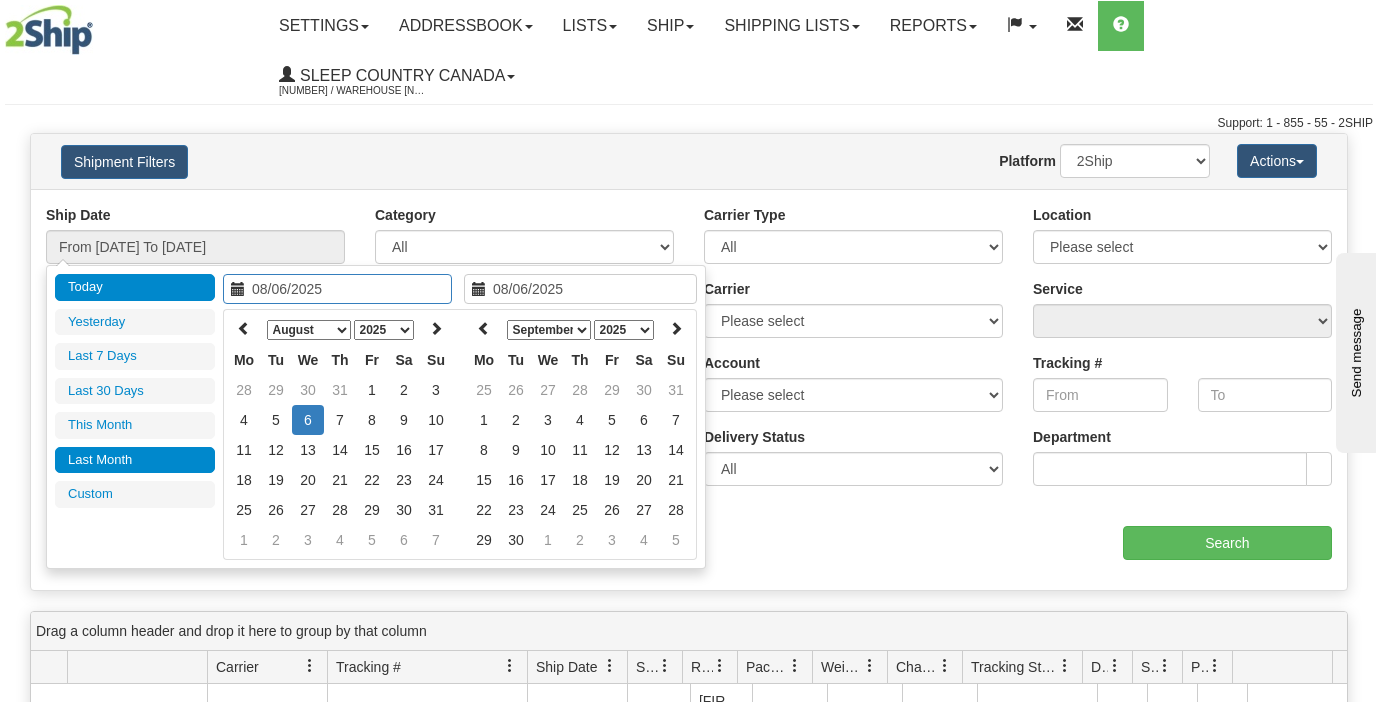 type on "07/31/2025" 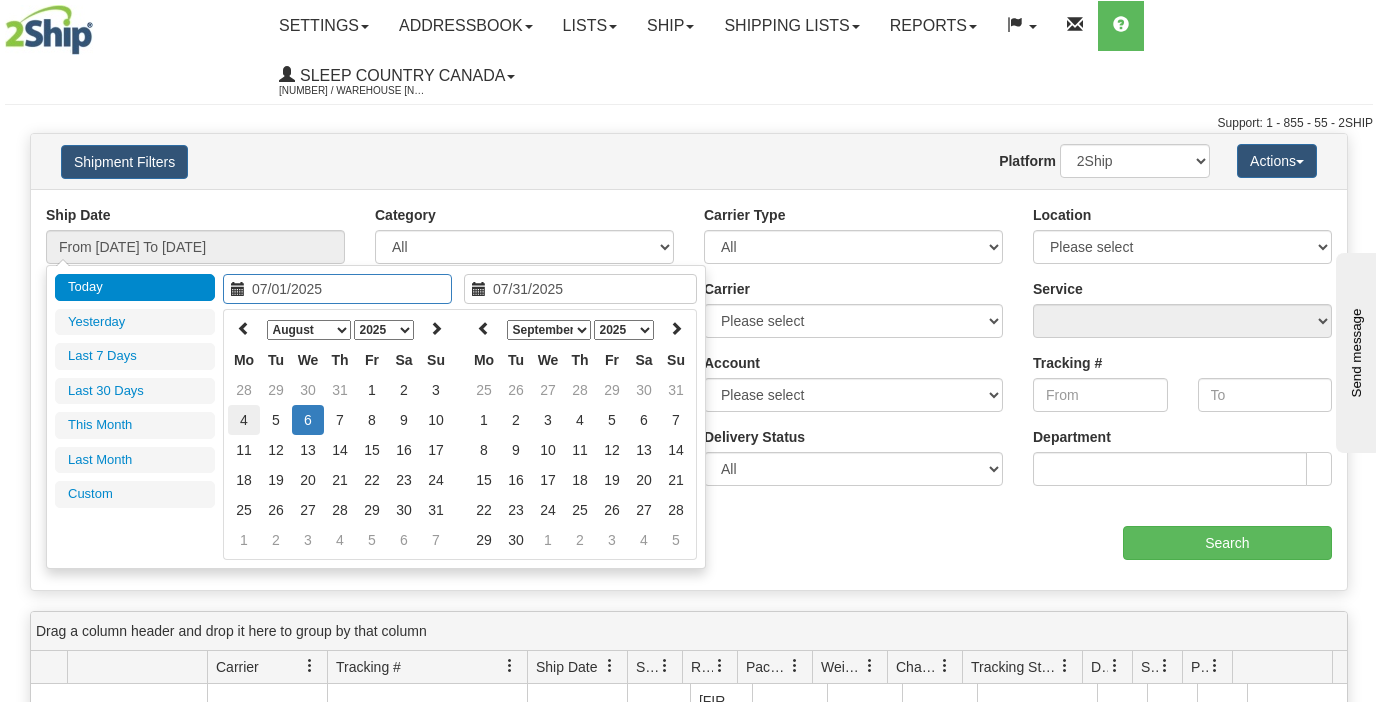 type on "08/06/2025" 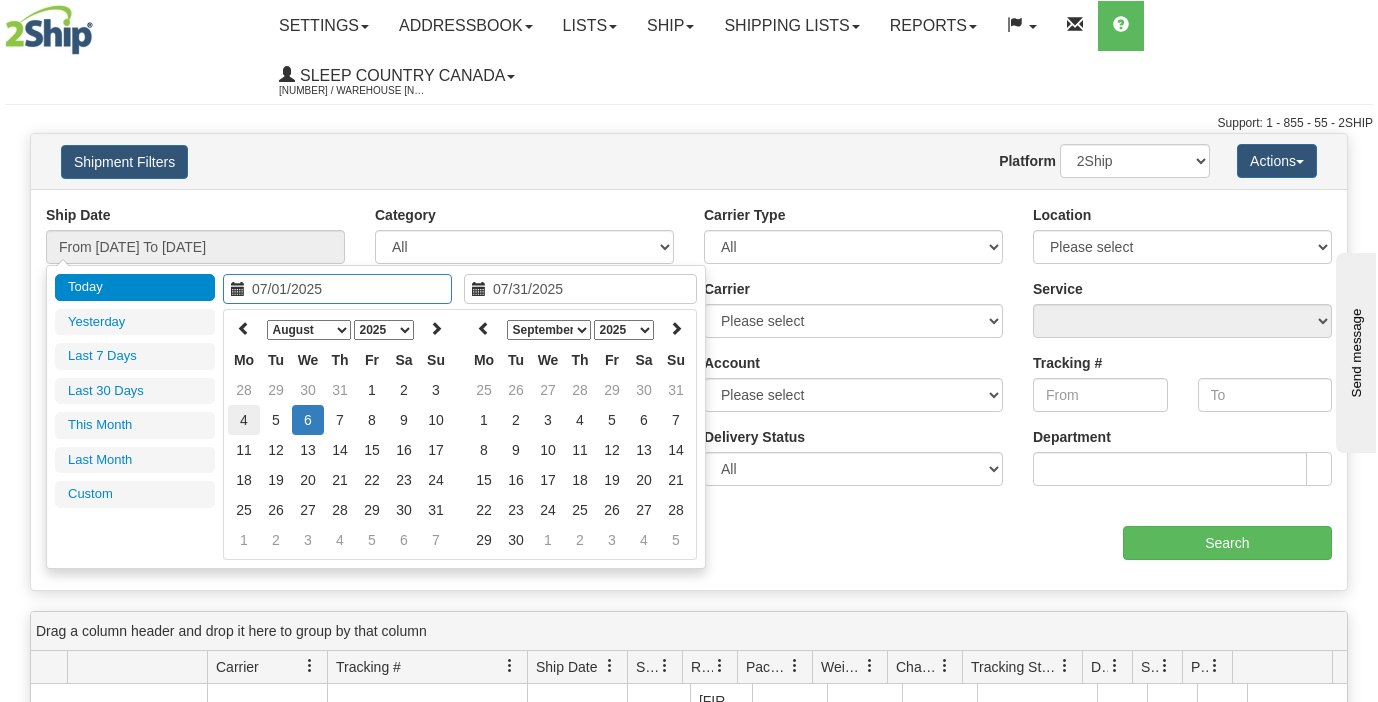 type on "08/06/2025" 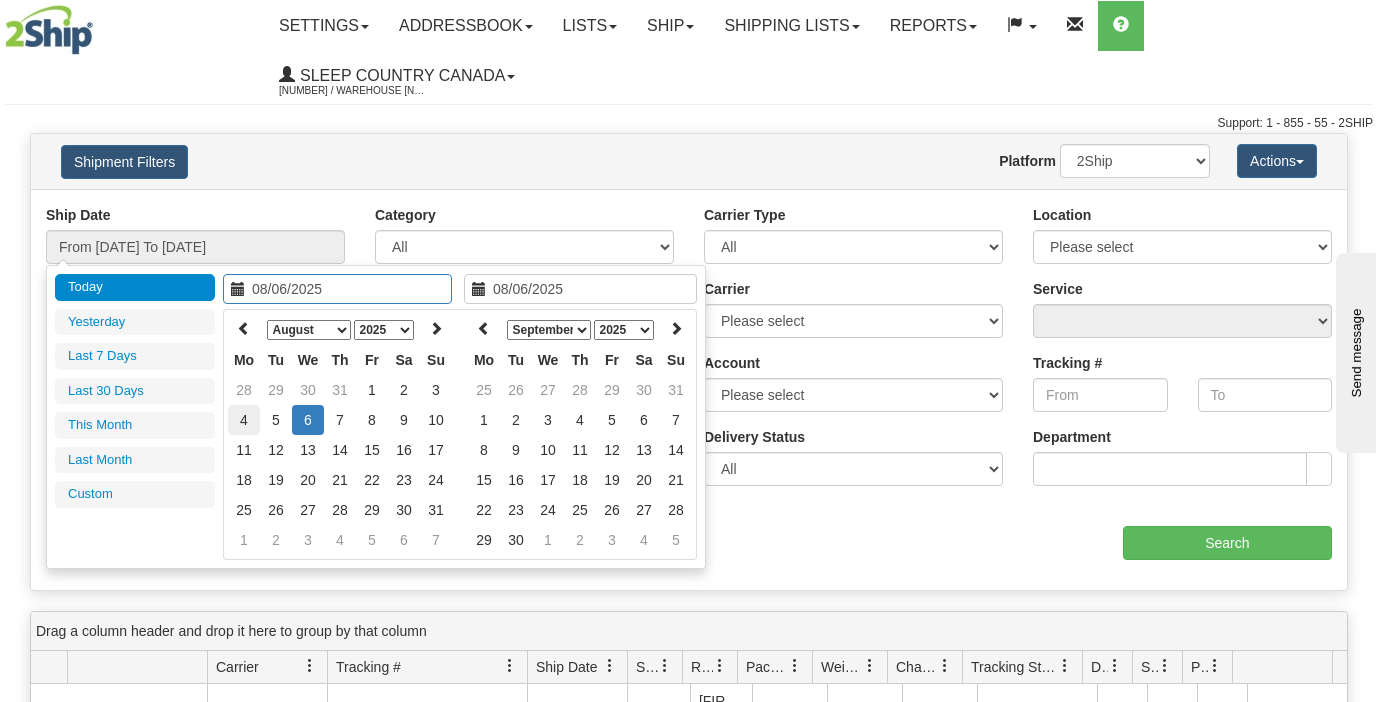 type on "08/01/2025" 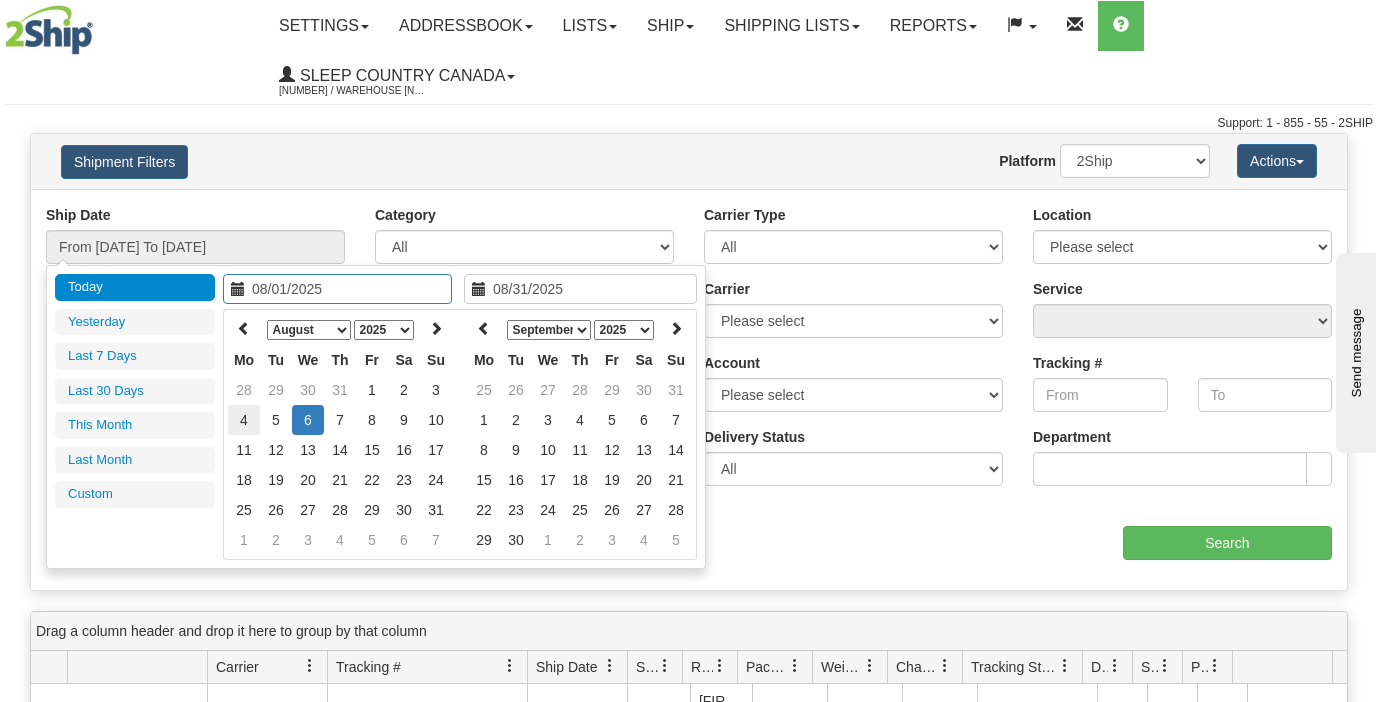 type on "08/06/2025" 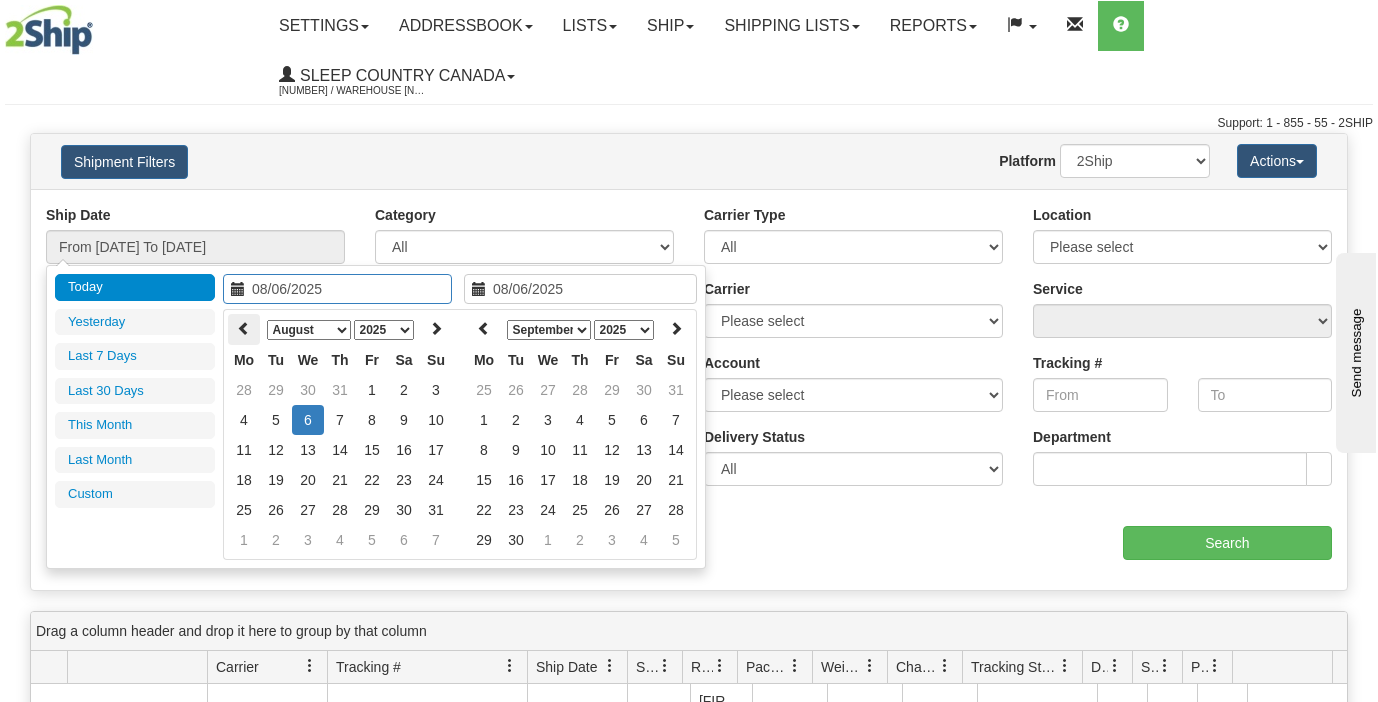 click at bounding box center [244, 329] 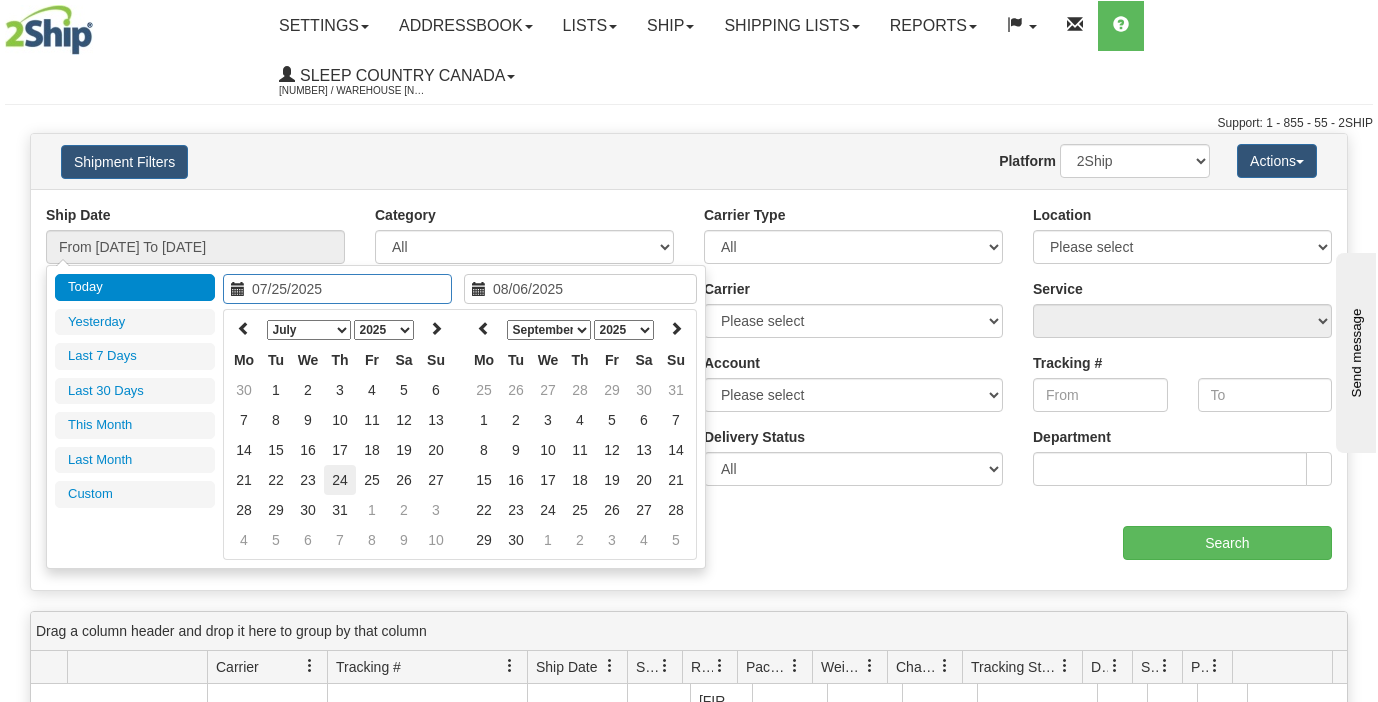 type on "07/24/2025" 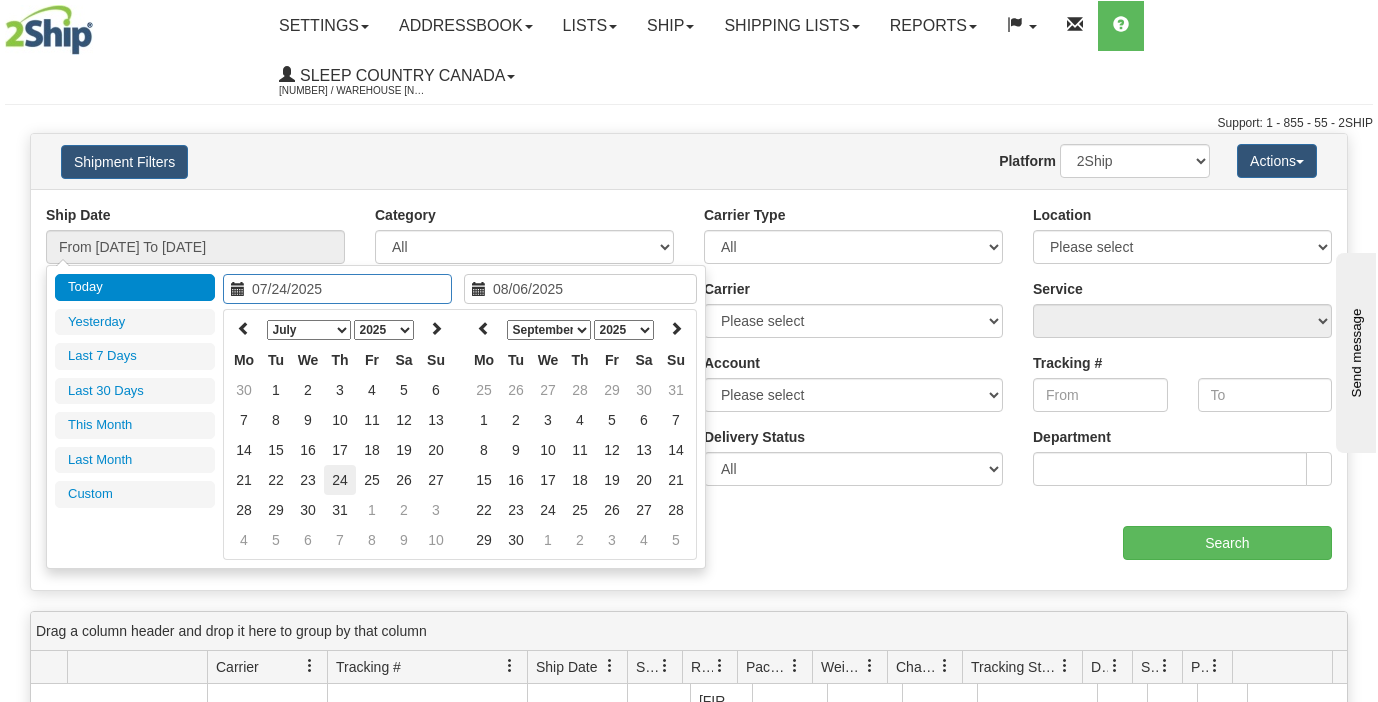click on "24" at bounding box center (340, 480) 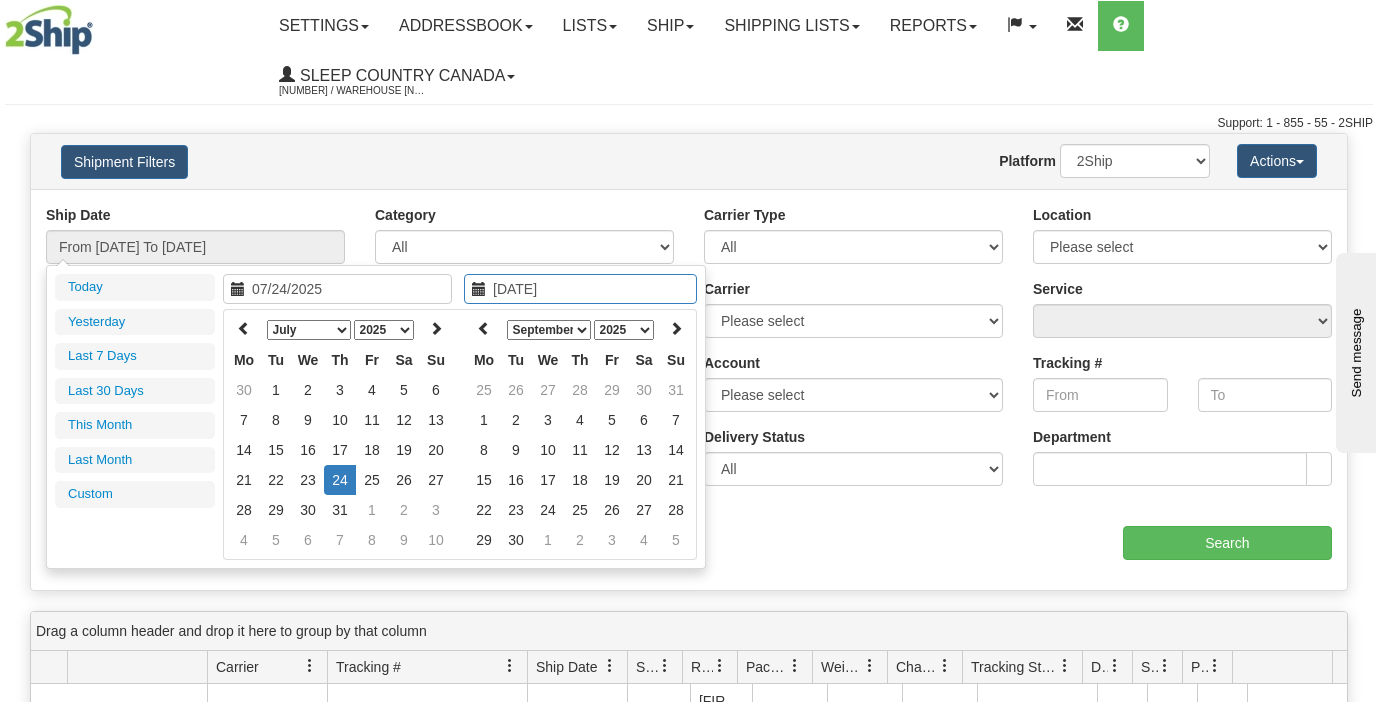 type on "08/25/2025" 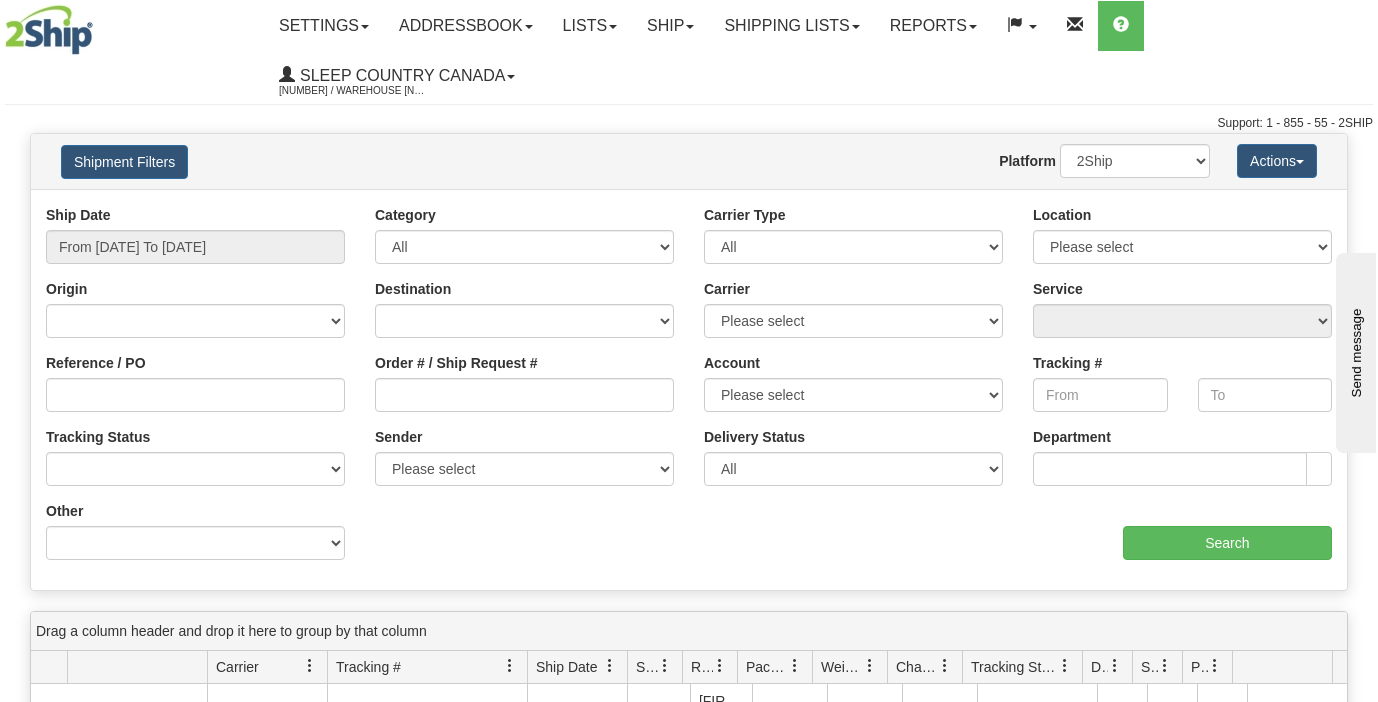 click on "Shipment Filters
Website
Agent
Nothing selected
Client
User
Platform
2Ship
Imported
Actions
Save Grid Layout
Remove Grid Layout
Track Selected
Track All
Export to Excel
Export to CSV" at bounding box center (689, 161) 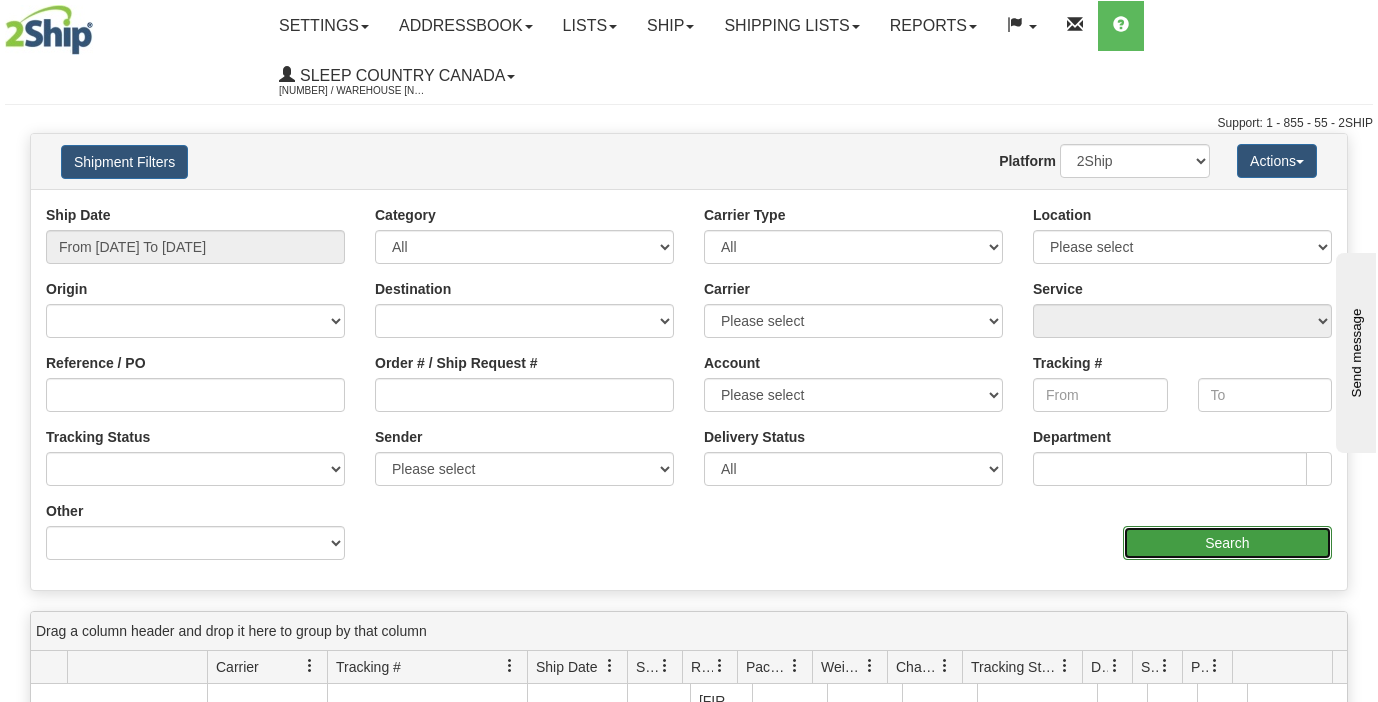 click on "Search" at bounding box center (1227, 543) 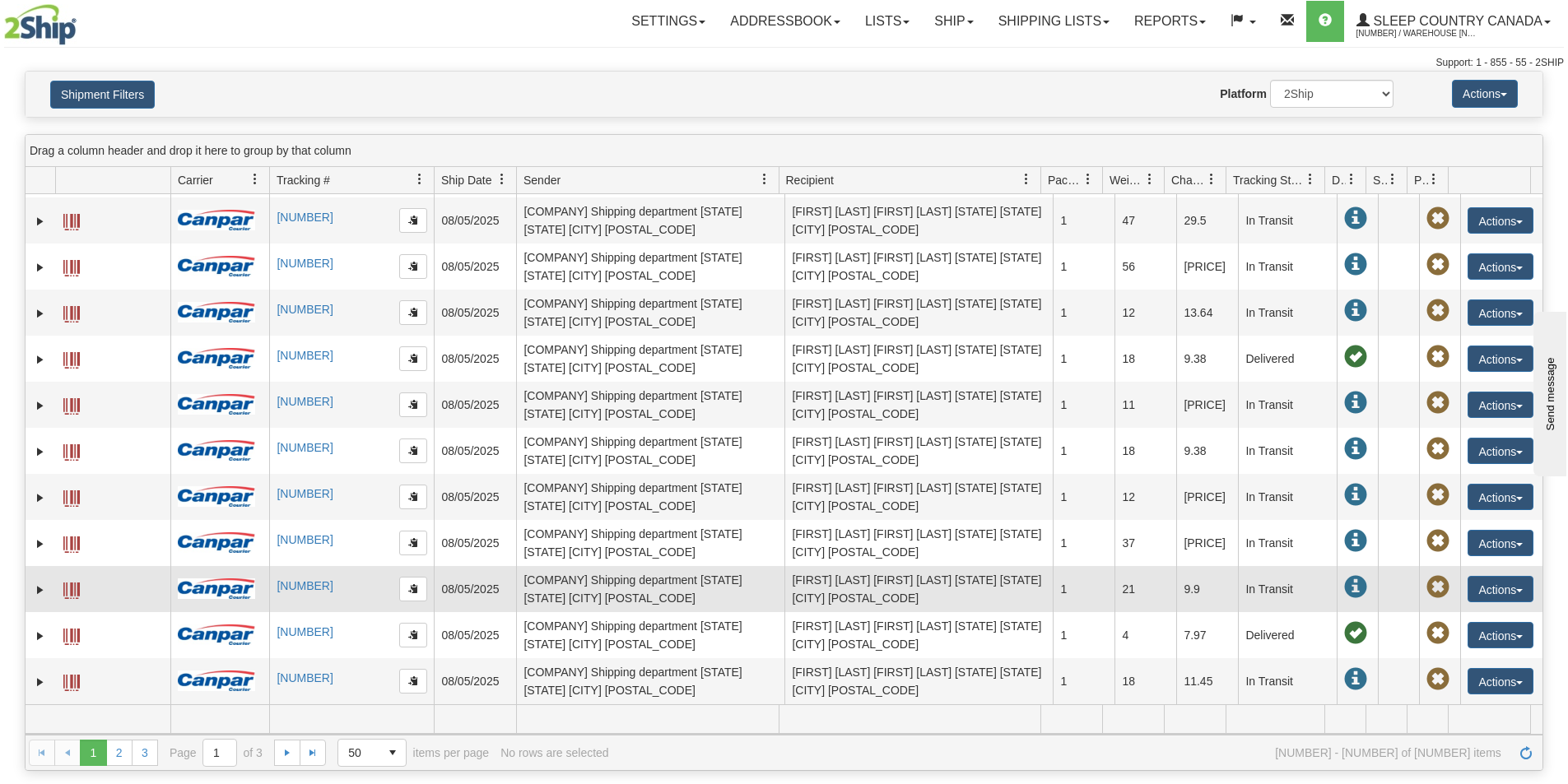 scroll, scrollTop: 2105, scrollLeft: 0, axis: vertical 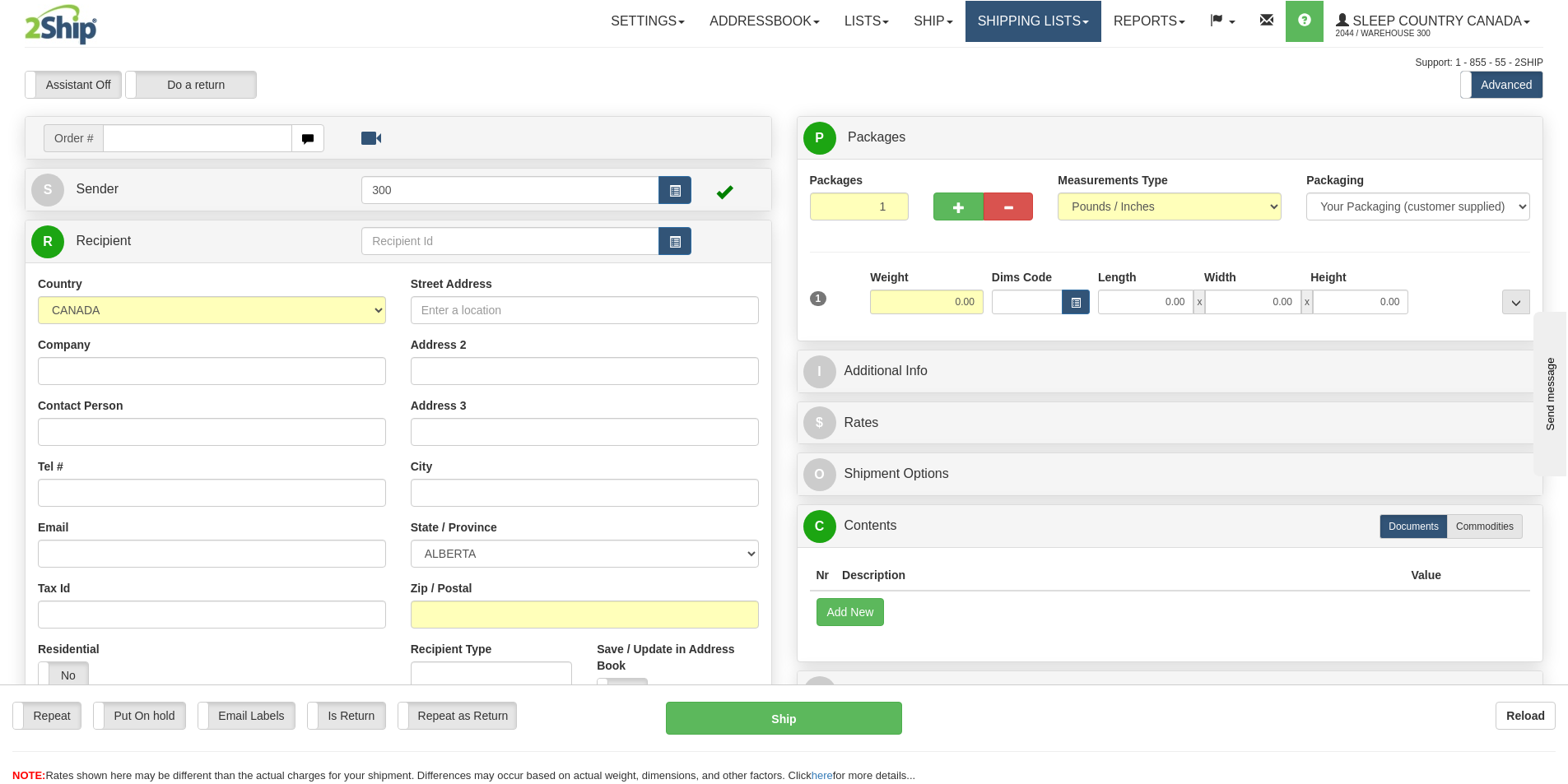 click on "Shipping lists" at bounding box center [1033, 21] 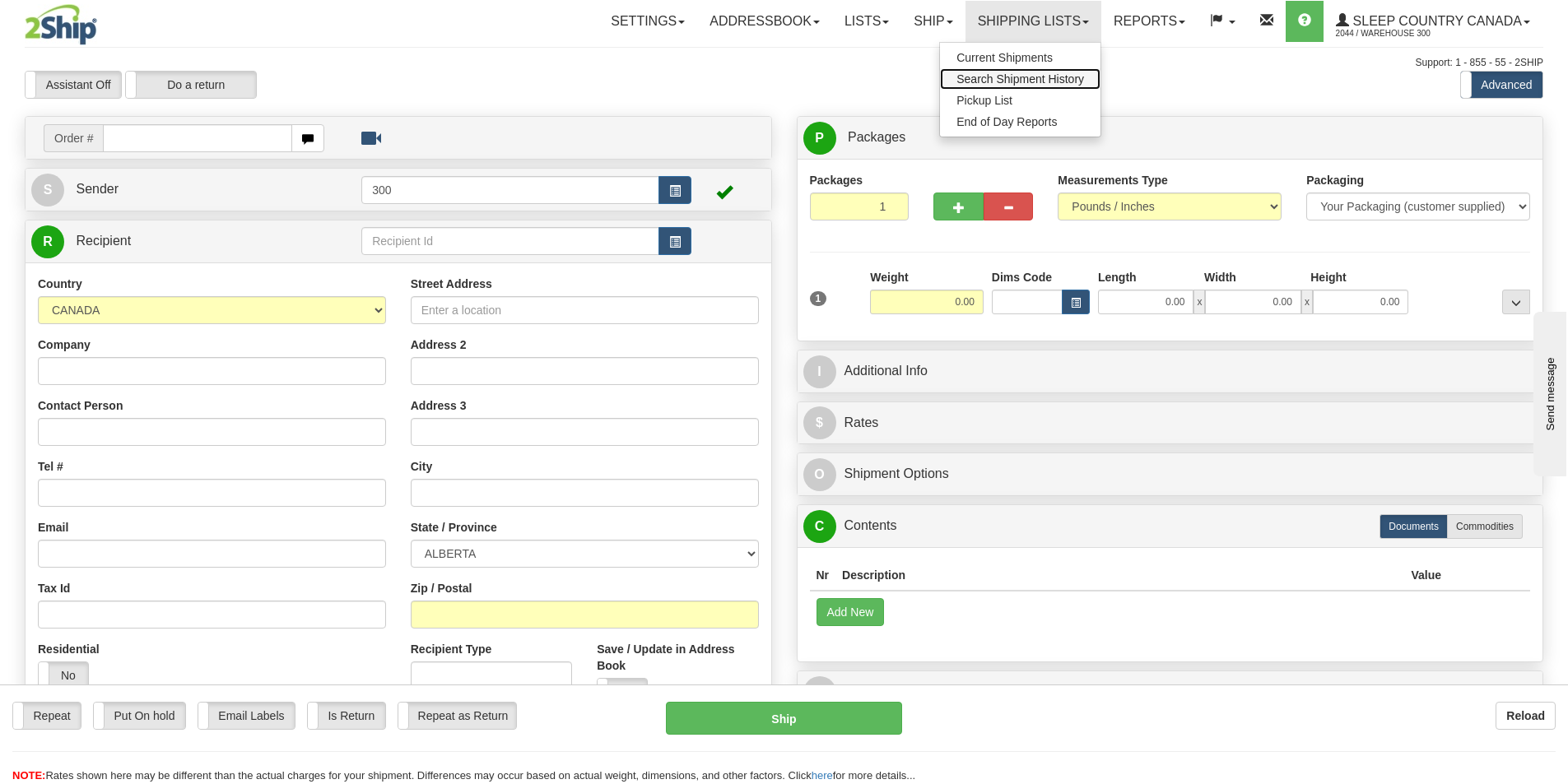 click on "Search Shipment History" at bounding box center [1020, 79] 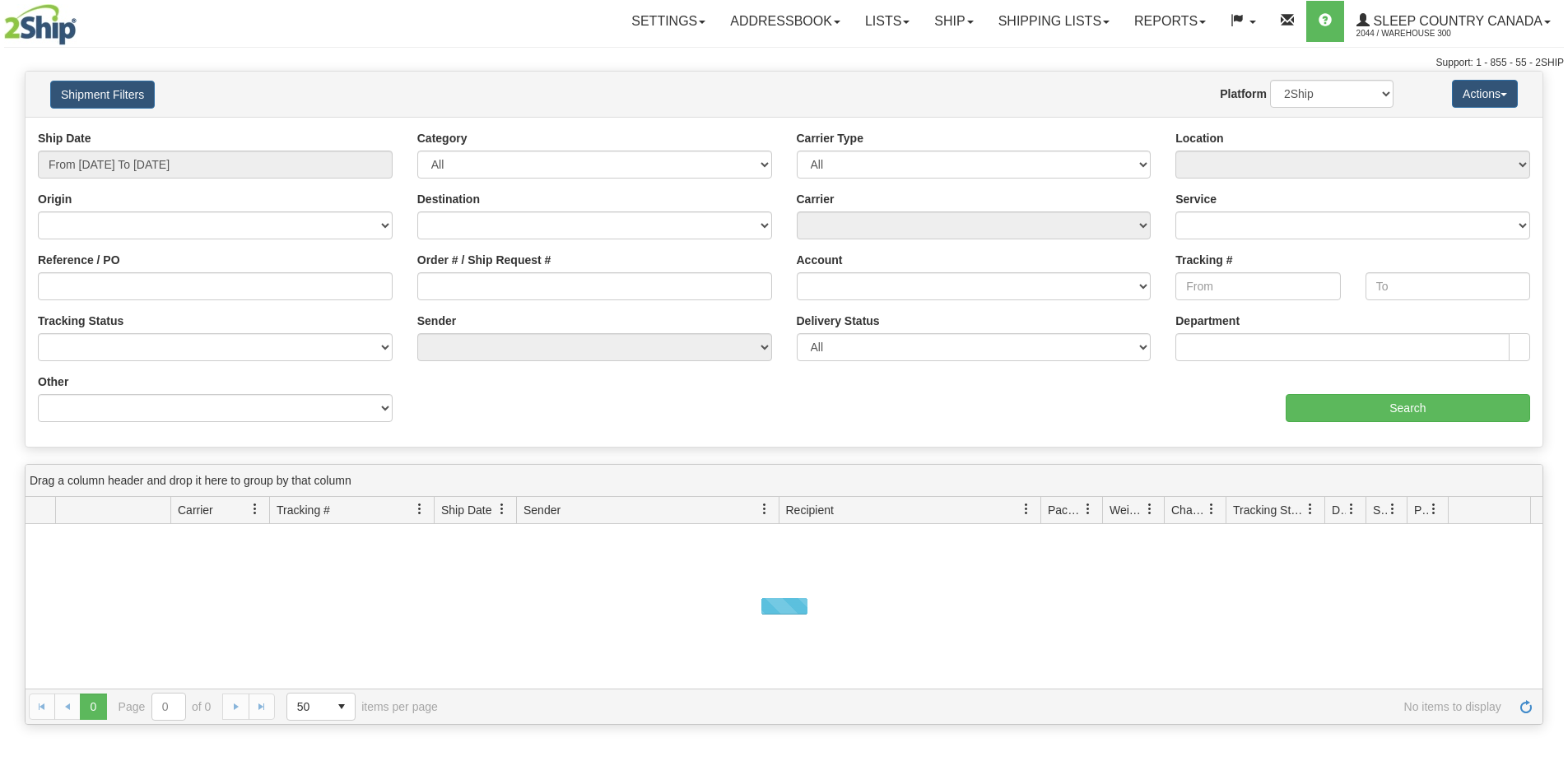 scroll, scrollTop: 0, scrollLeft: 0, axis: both 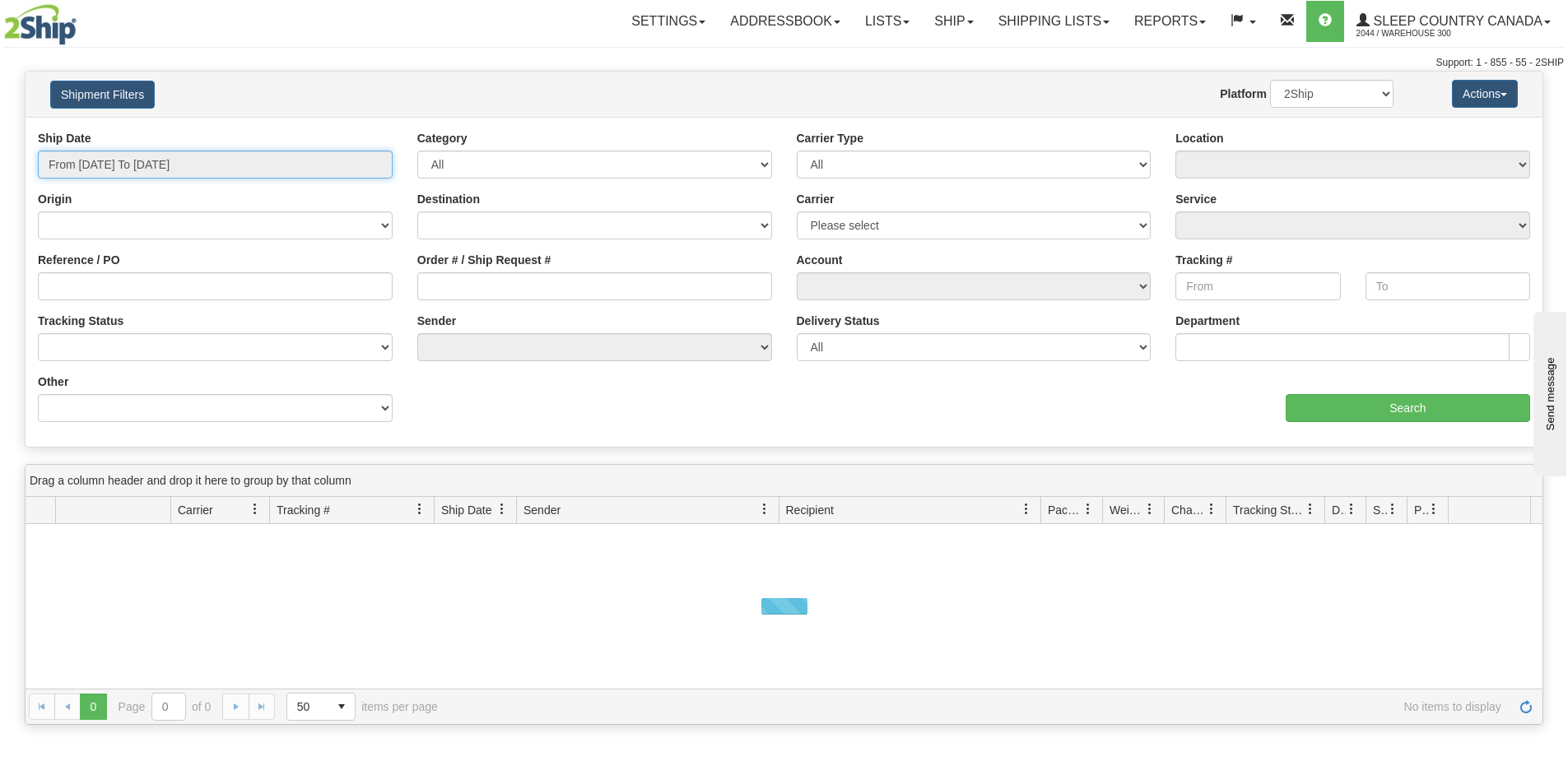 click on "From [DATE] To [DATE]" at bounding box center (215, 165) 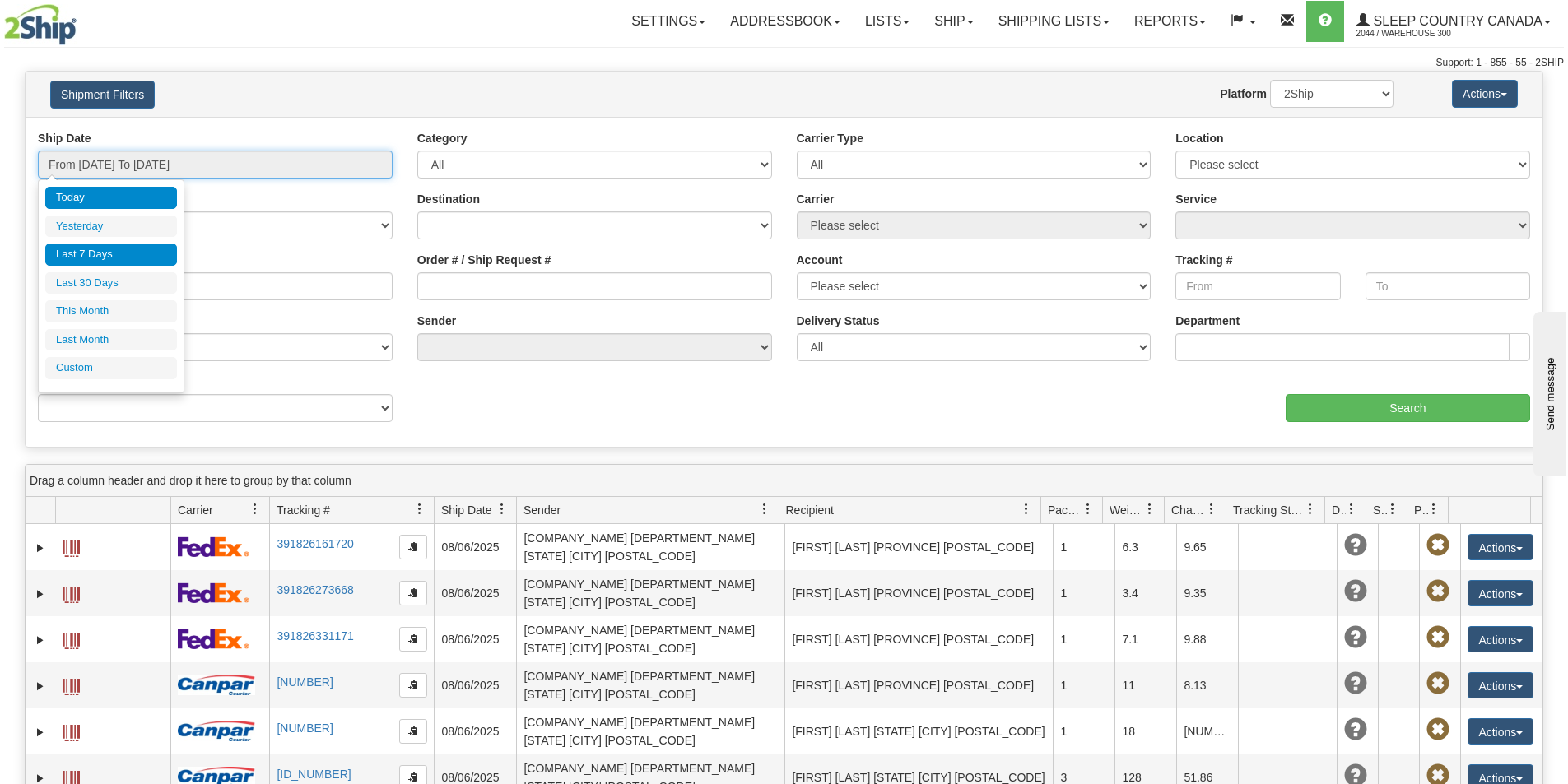 type on "08/06/2025" 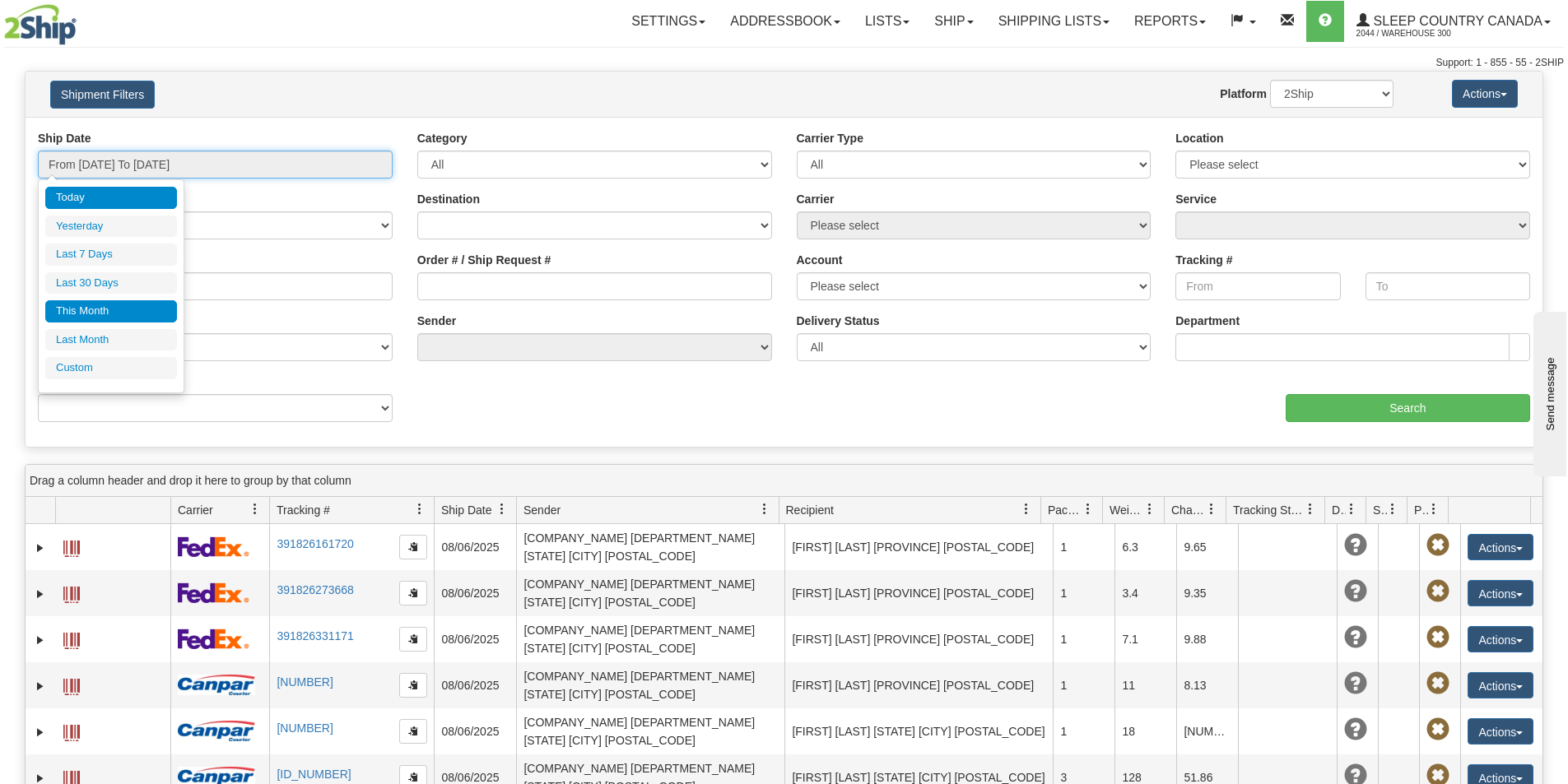type on "08/01/2025" 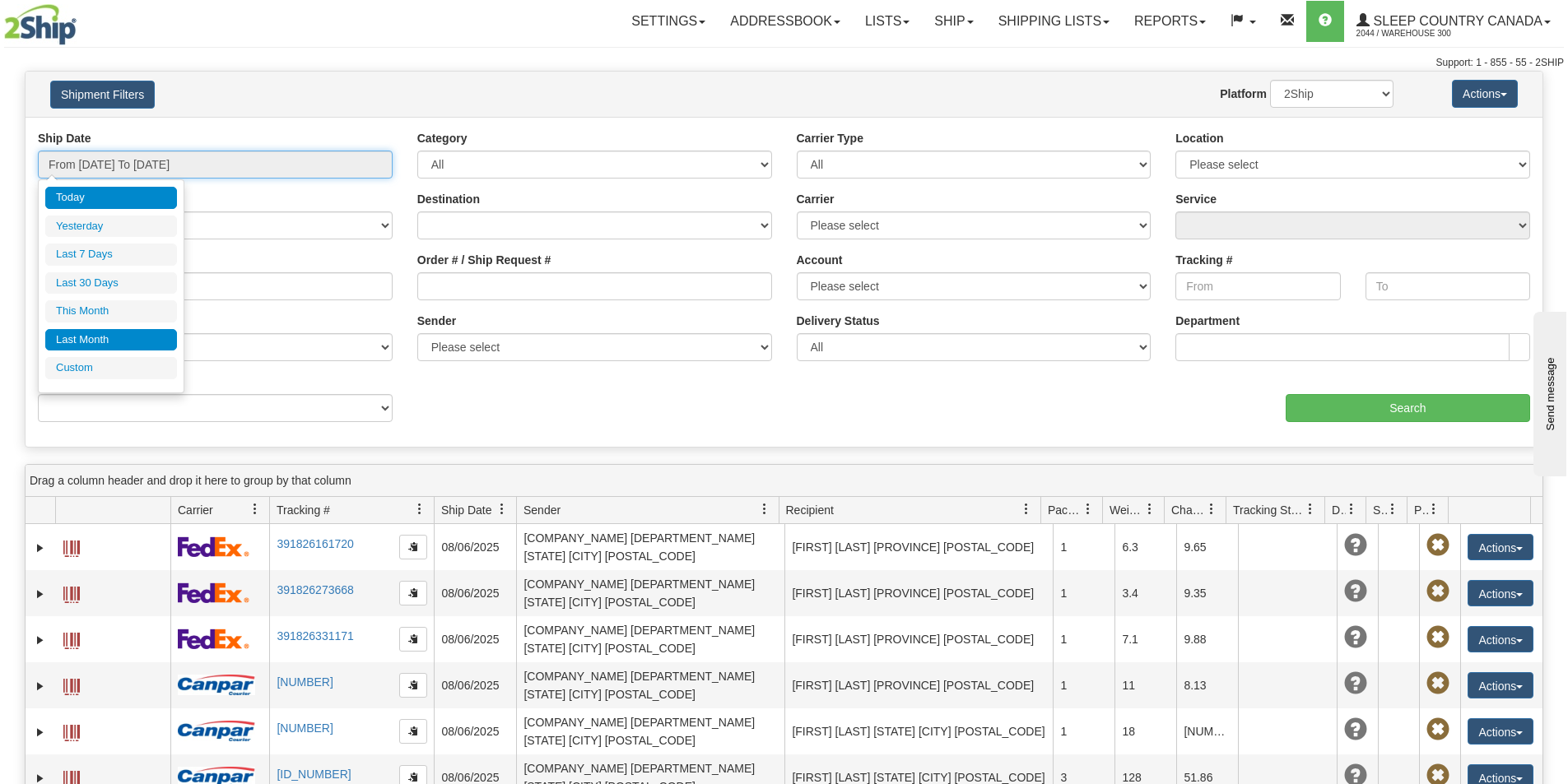 type on "07/01/2025" 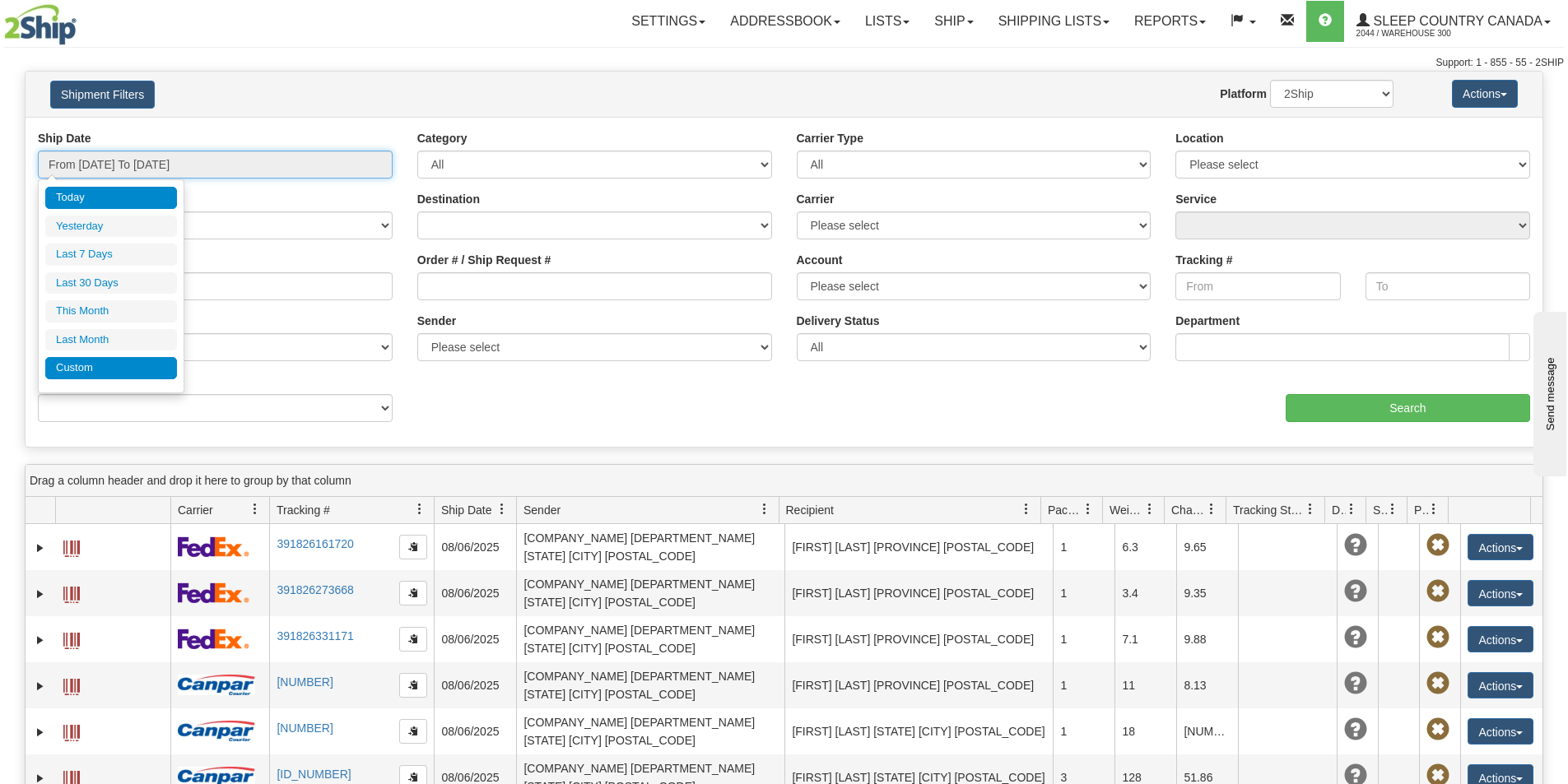 type on "08/06/2025" 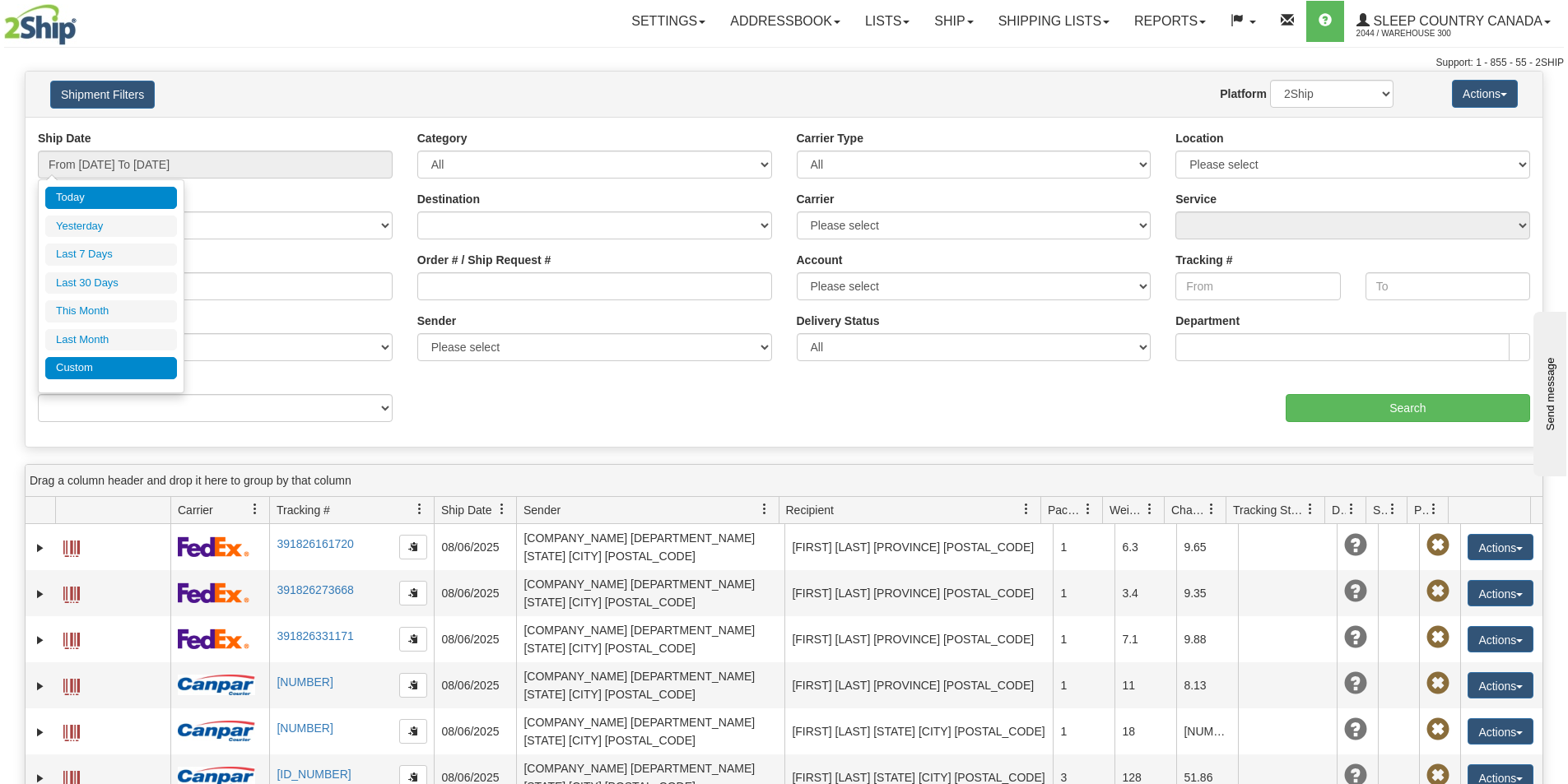 click on "Custom" at bounding box center [111, 368] 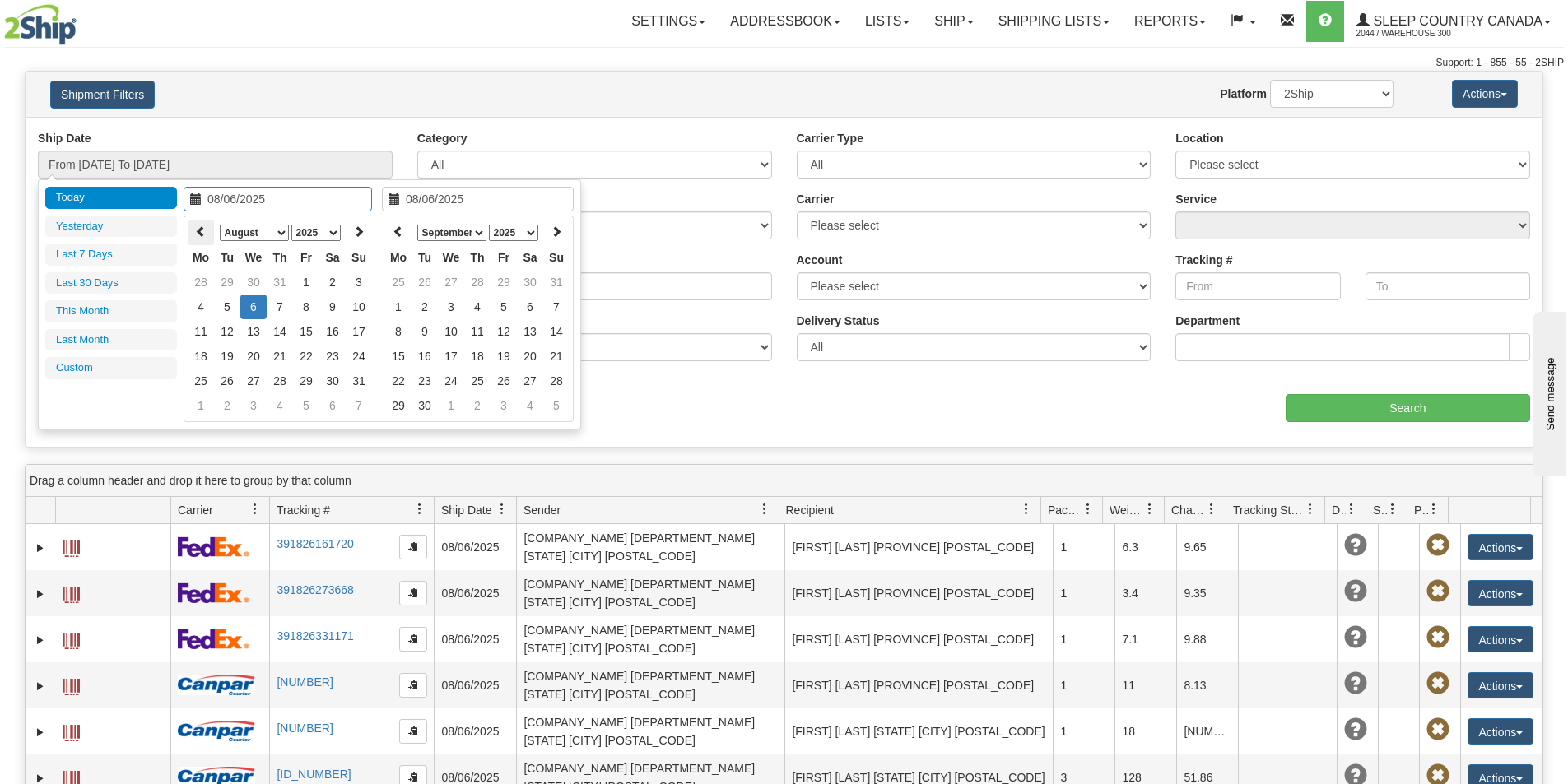 click at bounding box center [201, 231] 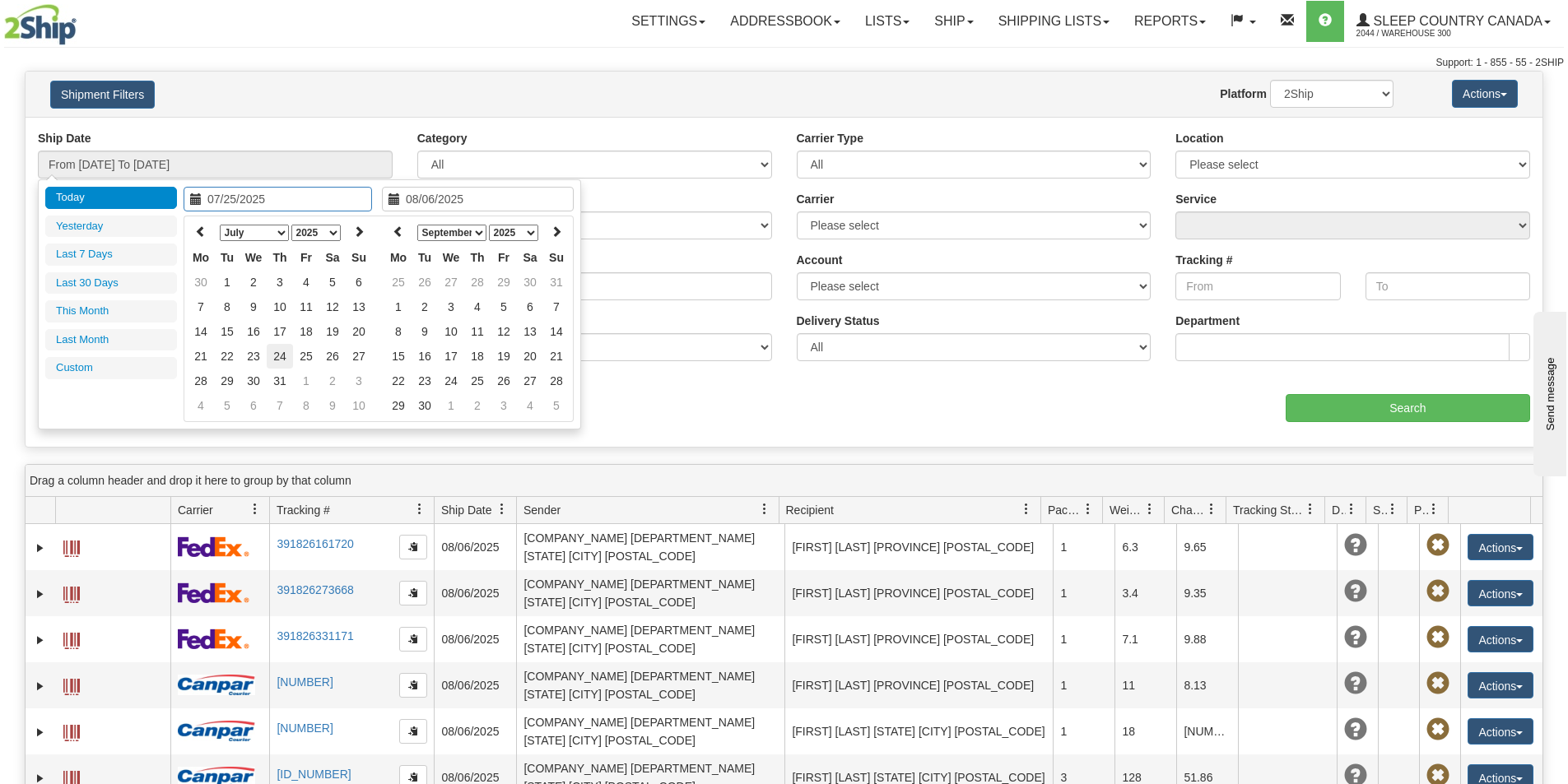 type on "07/24/2025" 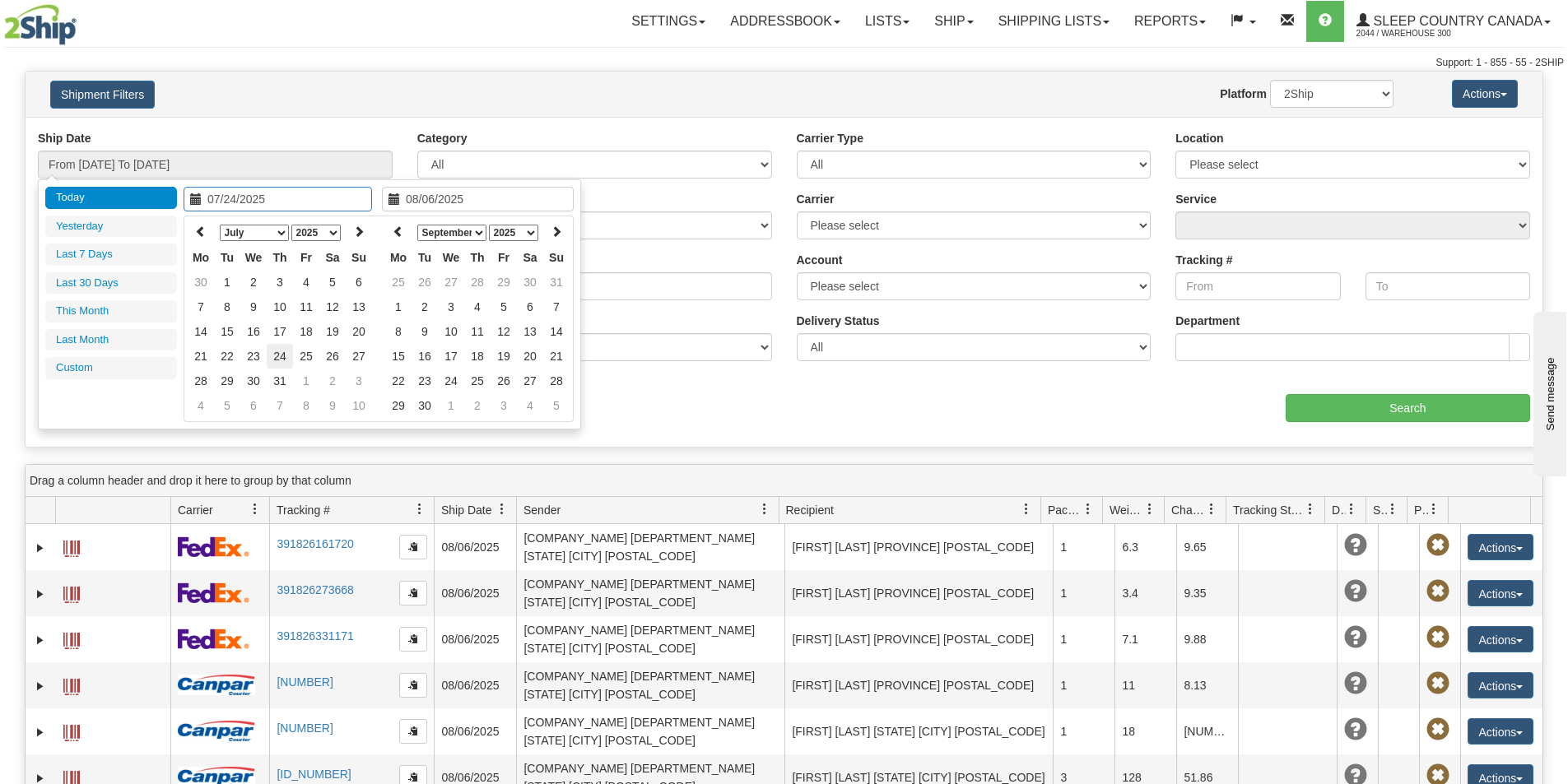 click on "24" at bounding box center [280, 356] 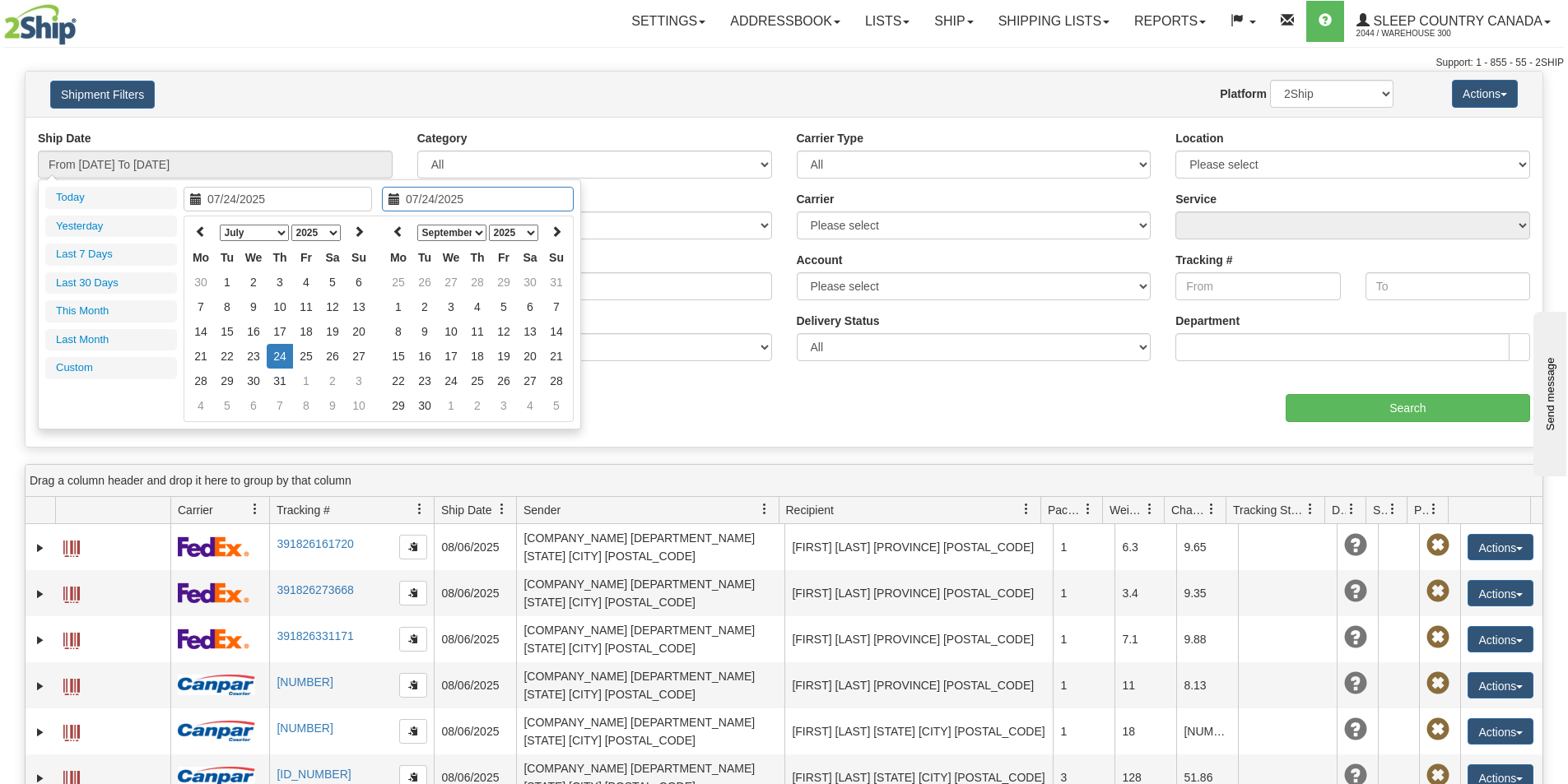 click on "24" at bounding box center (280, 356) 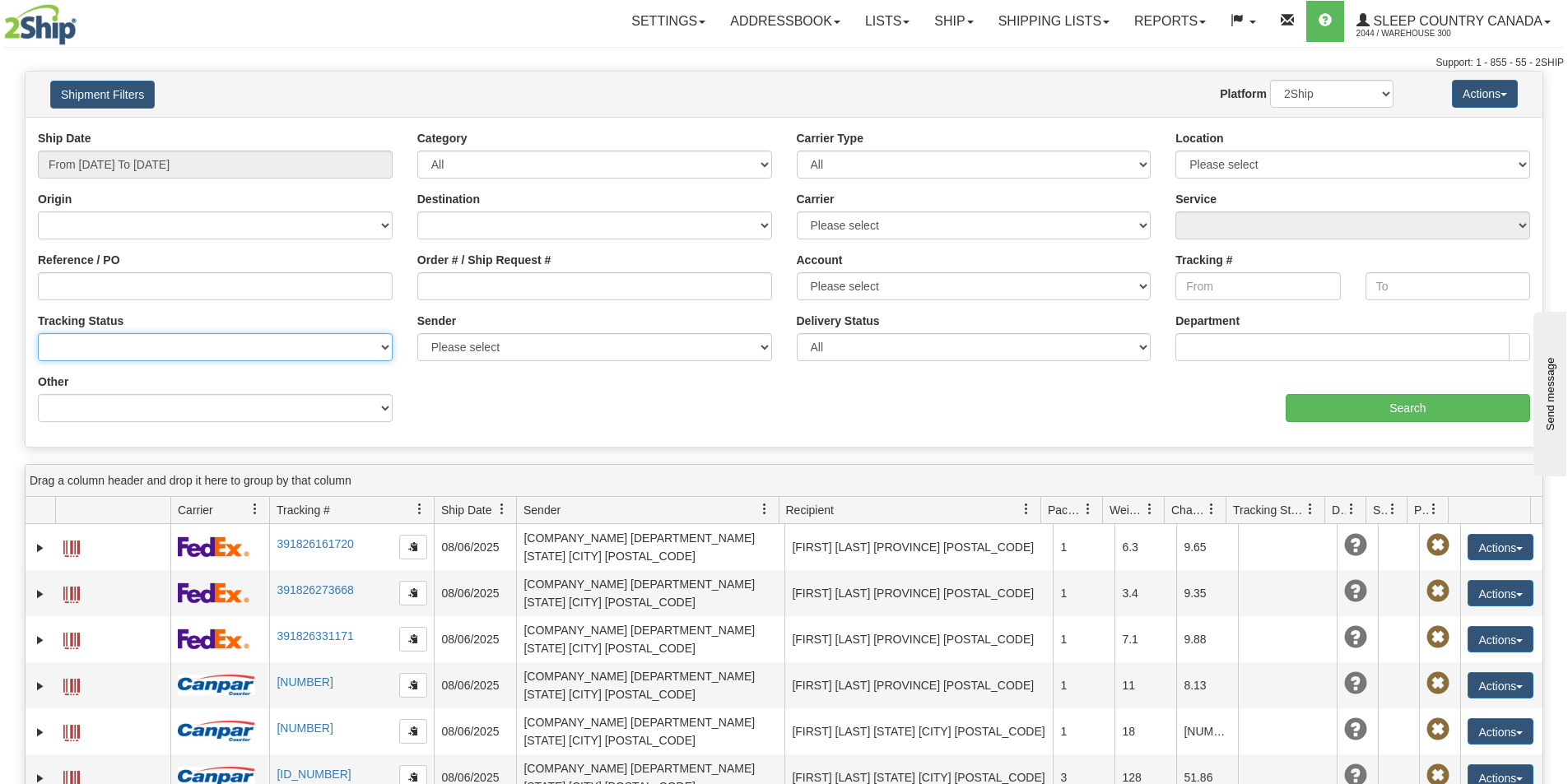 click on "No Tracking Info
Delivered
In Transit
Out For Delivery
Exception
Partial Delivery
Return To Shipper
Cancelled
Not Delivered" at bounding box center [215, 347] 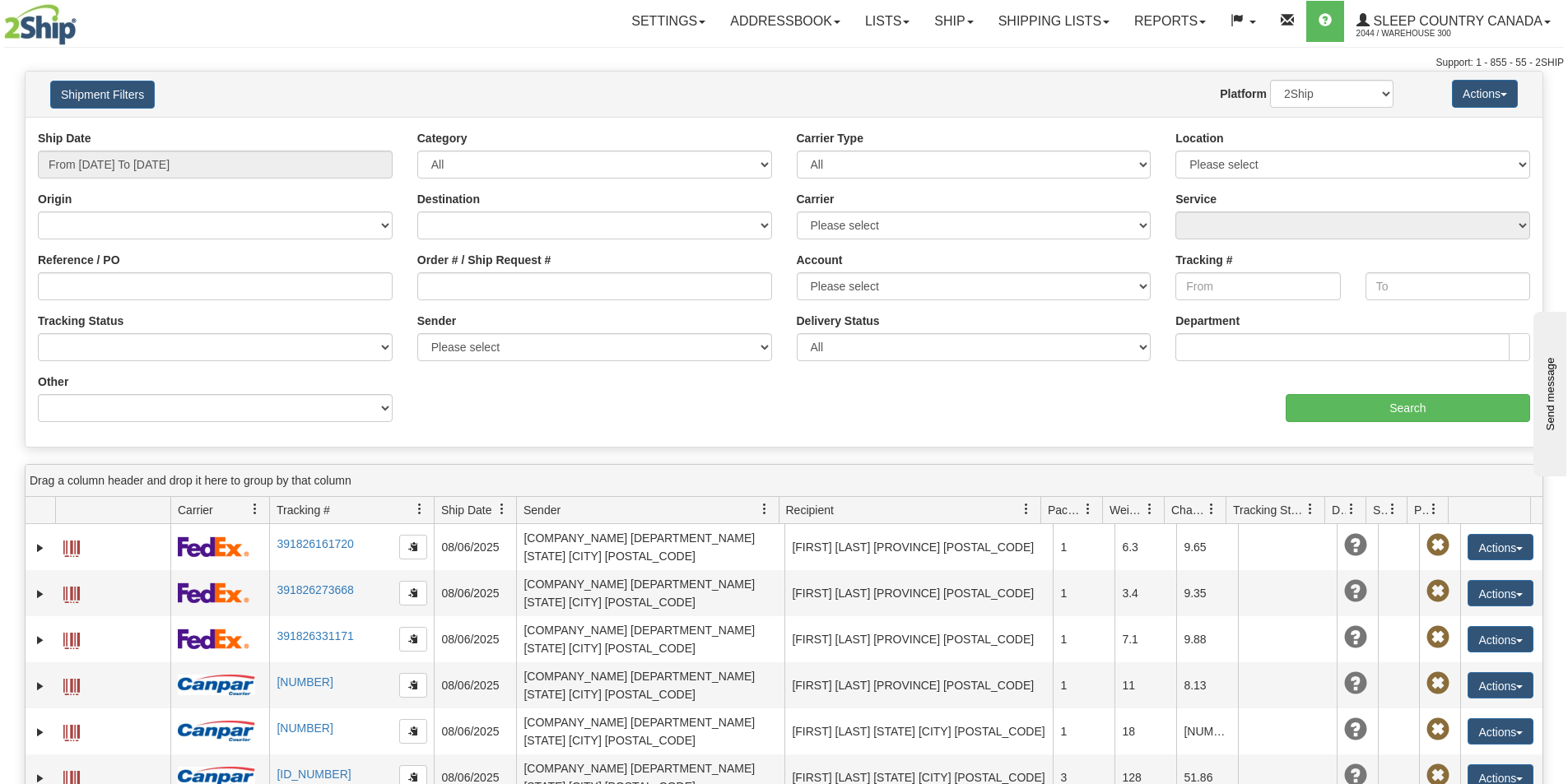 click on "Ship Date
From [DATE] To [DATE]
Category
All
Inbound
Outbound
Carrier Type
All
Most Common
Small Package (Parcel / Courier)
International
Less Than Truckload (LTL / Skids / Palettes)
Full Truckload (FTL / Skids / Palettes)
Air Freight
Same Day
Postal
Location
Please select" at bounding box center [784, 282] 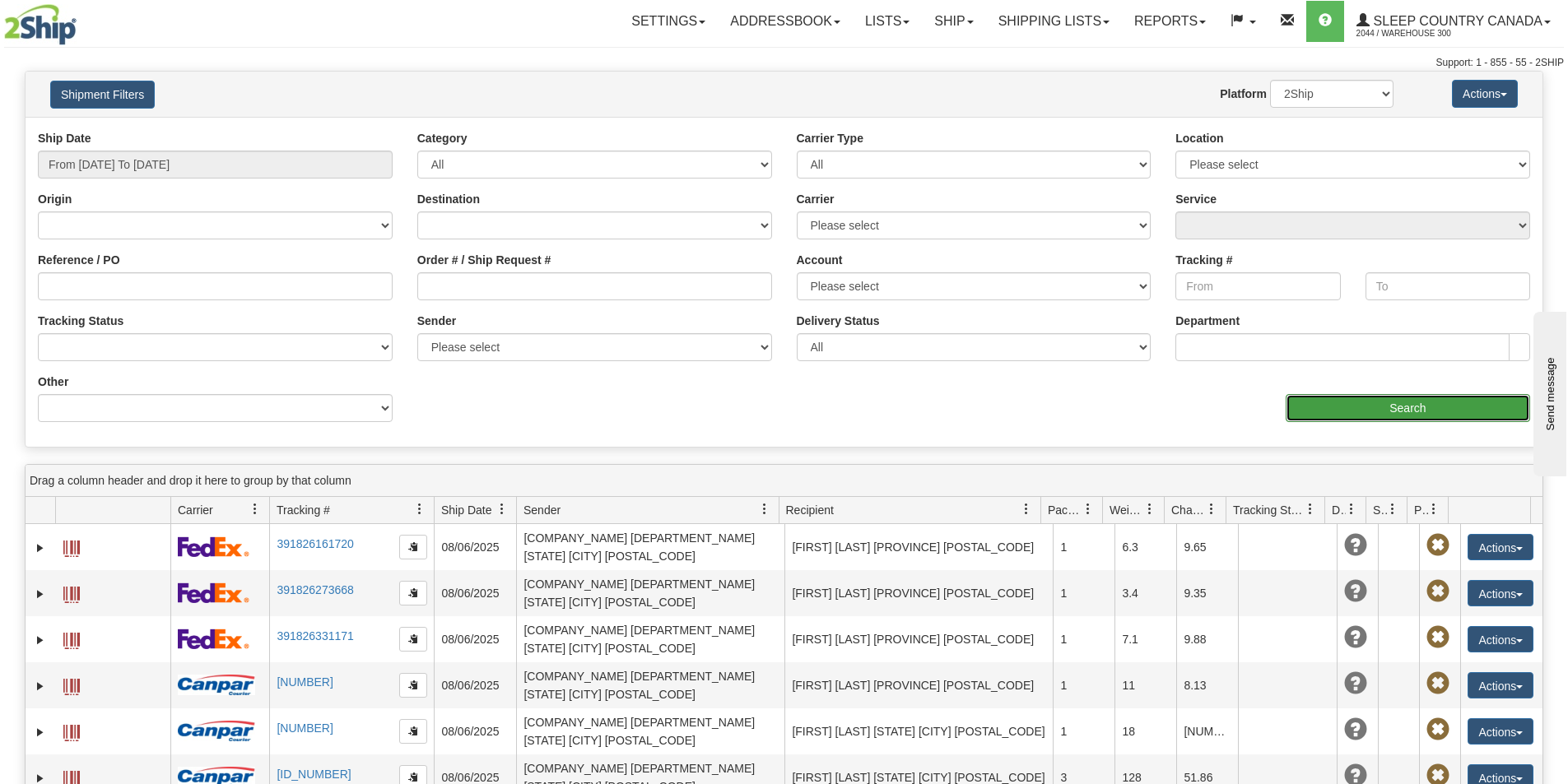 click on "Search" at bounding box center (1407, 408) 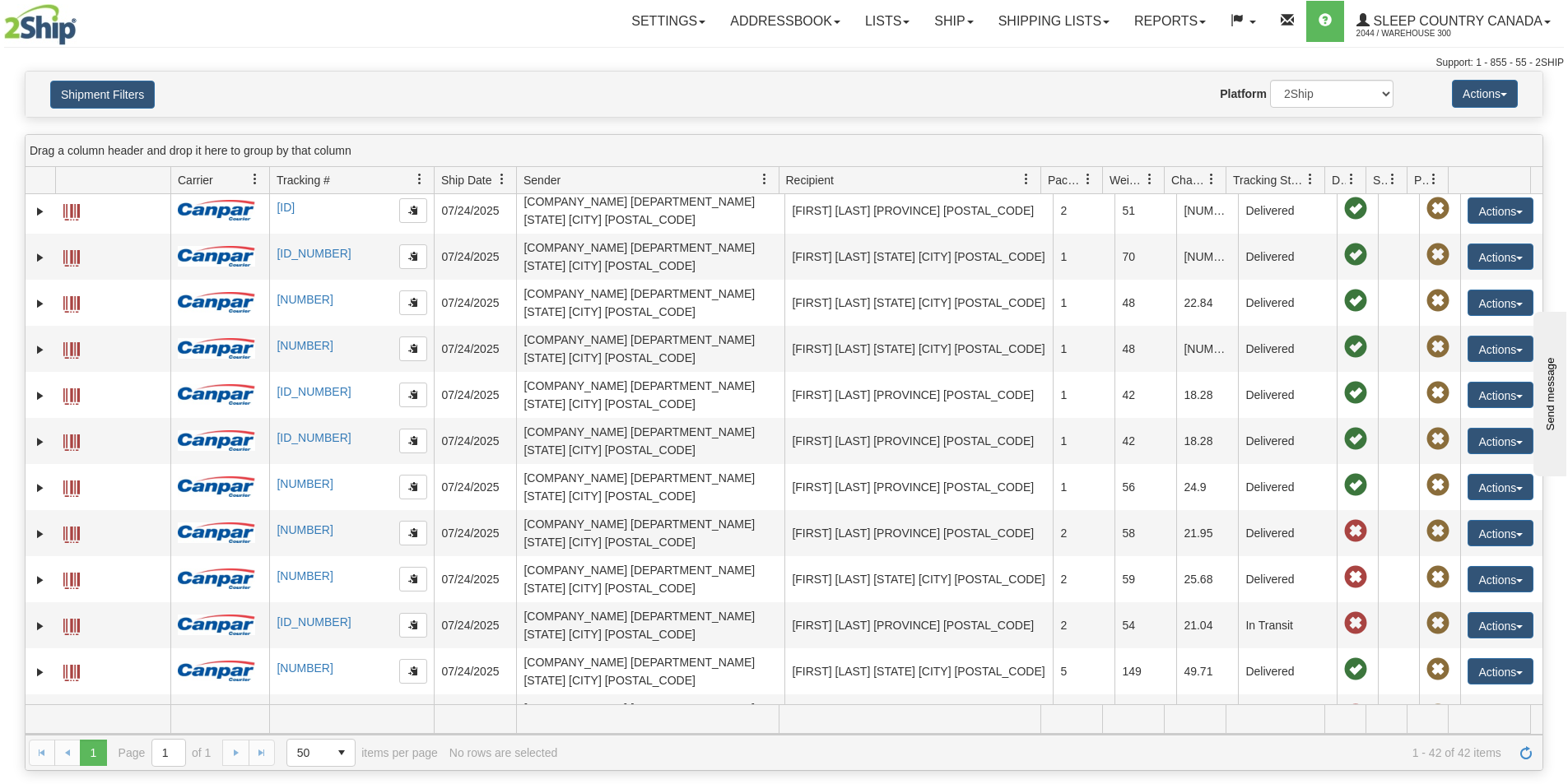 scroll, scrollTop: 494, scrollLeft: 0, axis: vertical 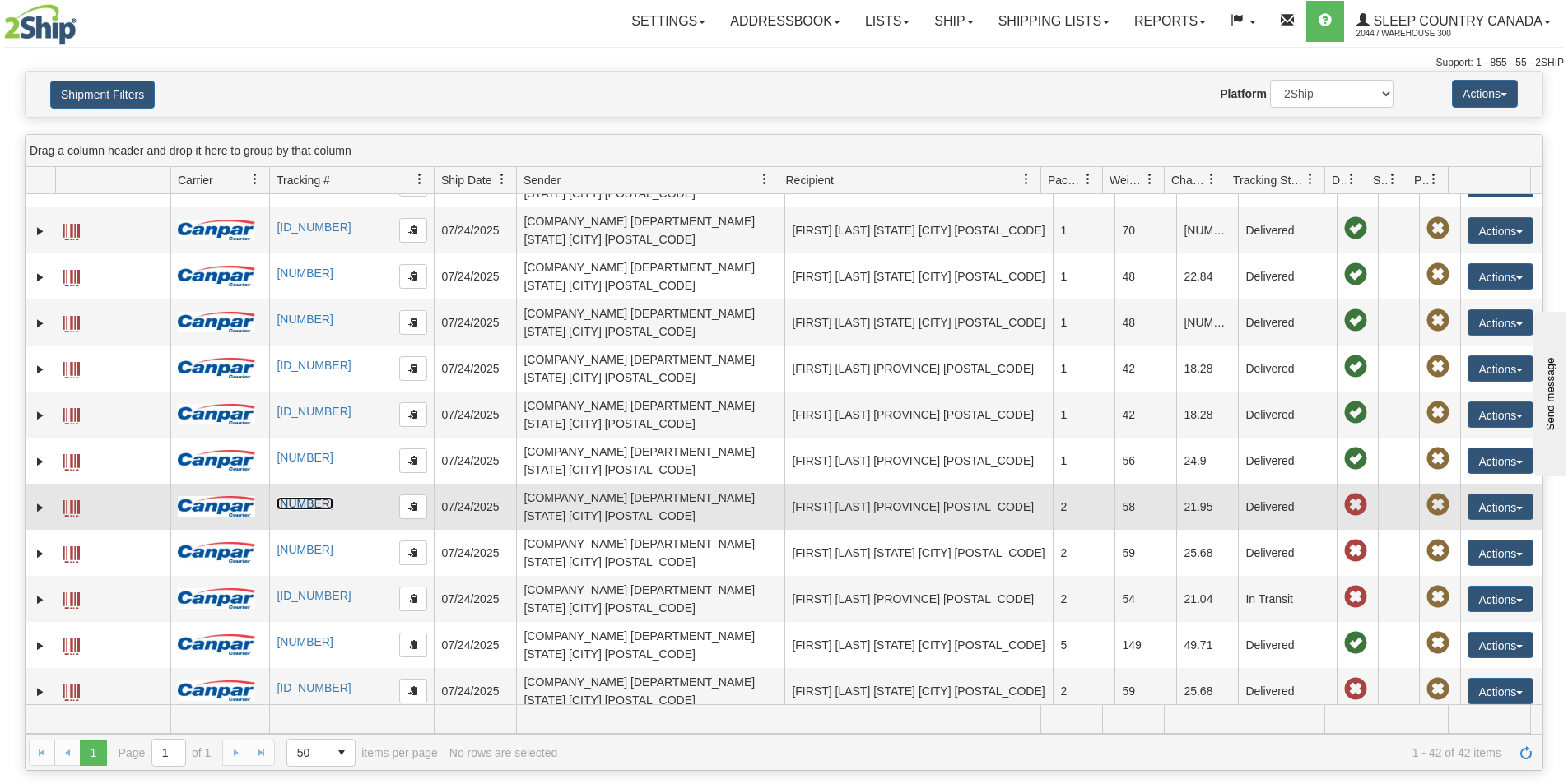click on "[NUMBER]" at bounding box center (305, 503) 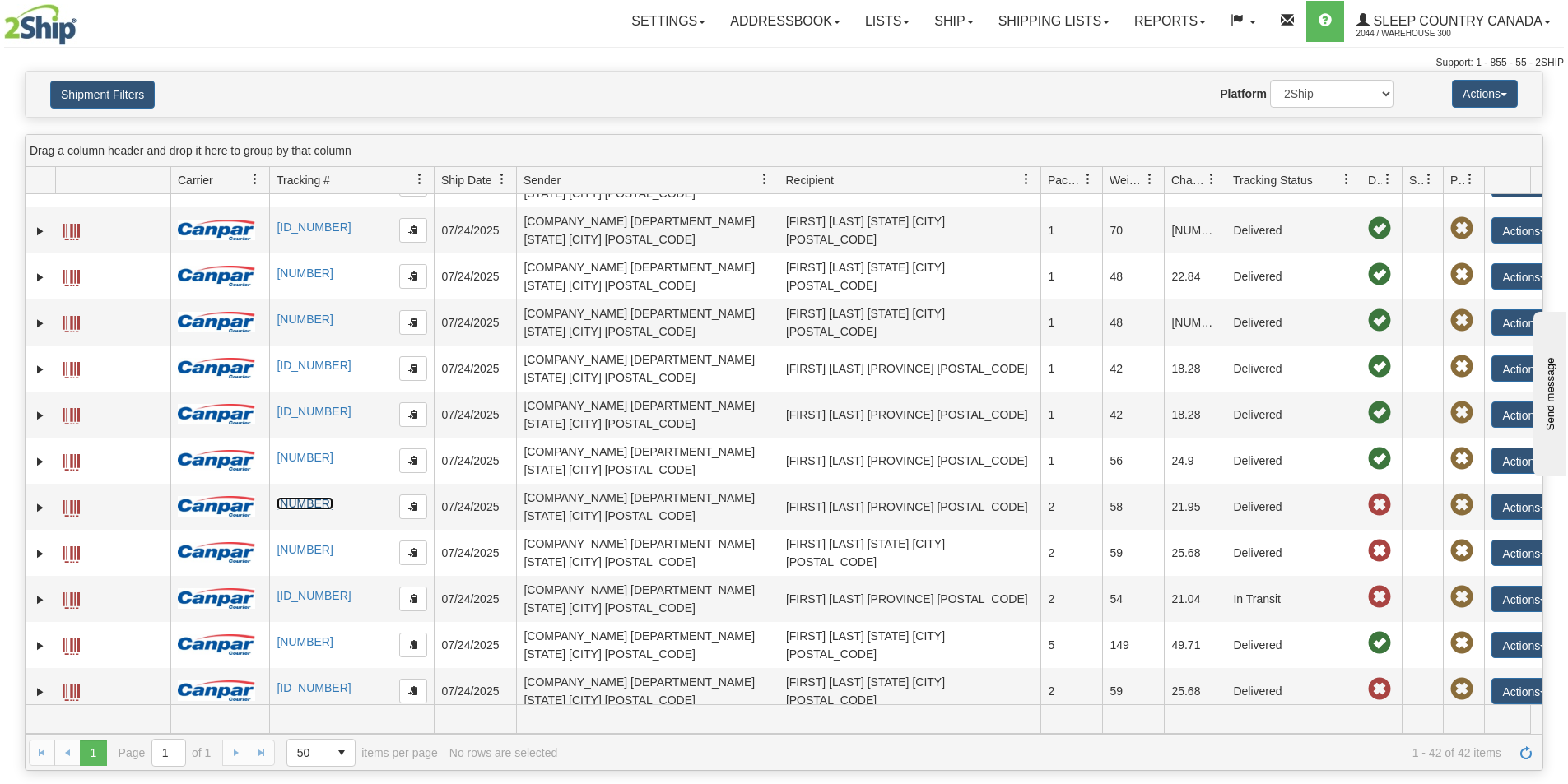 drag, startPoint x: 1323, startPoint y: 185, endPoint x: 1361, endPoint y: 183, distance: 38.0526 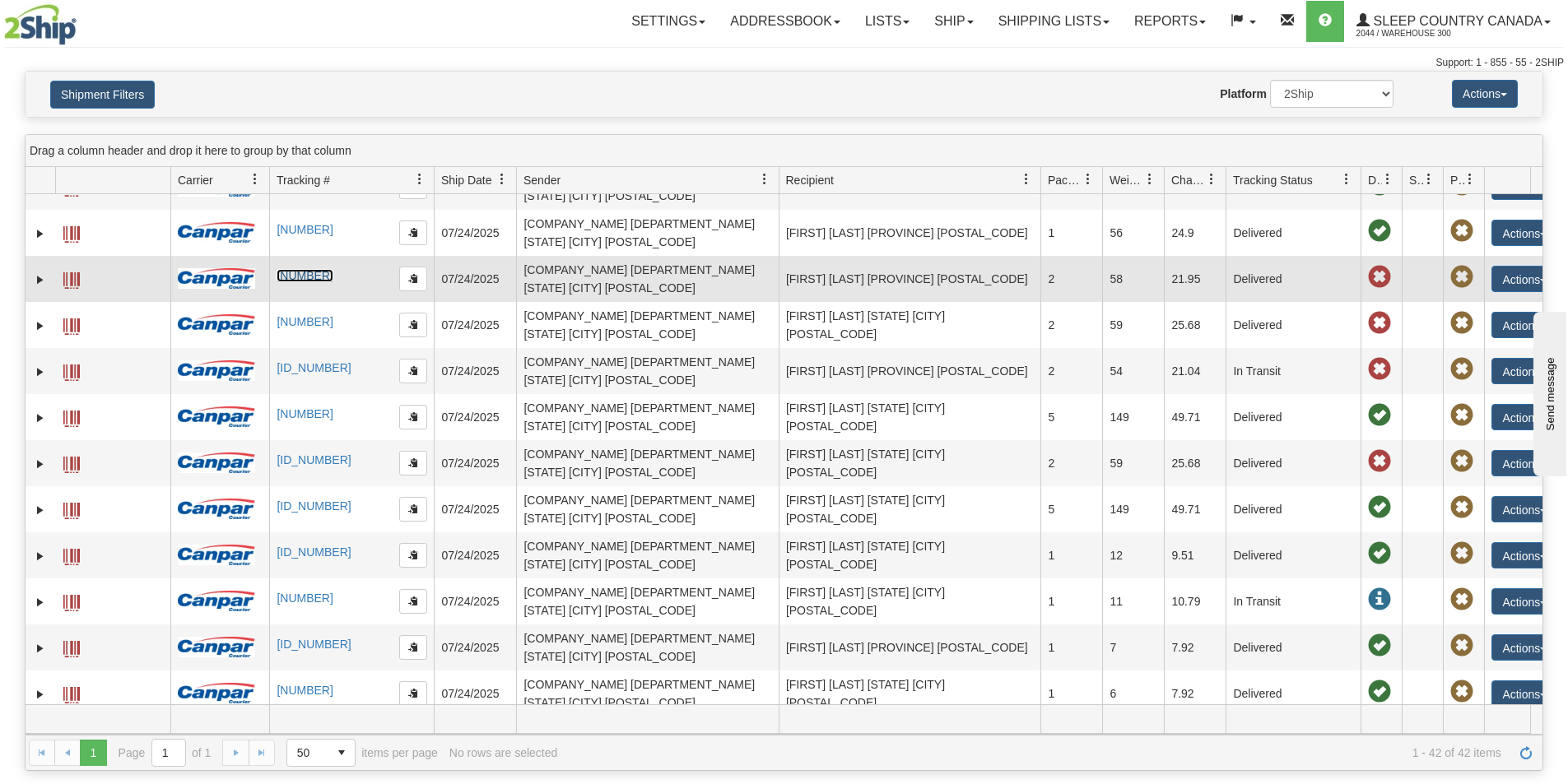 scroll, scrollTop: 740, scrollLeft: 0, axis: vertical 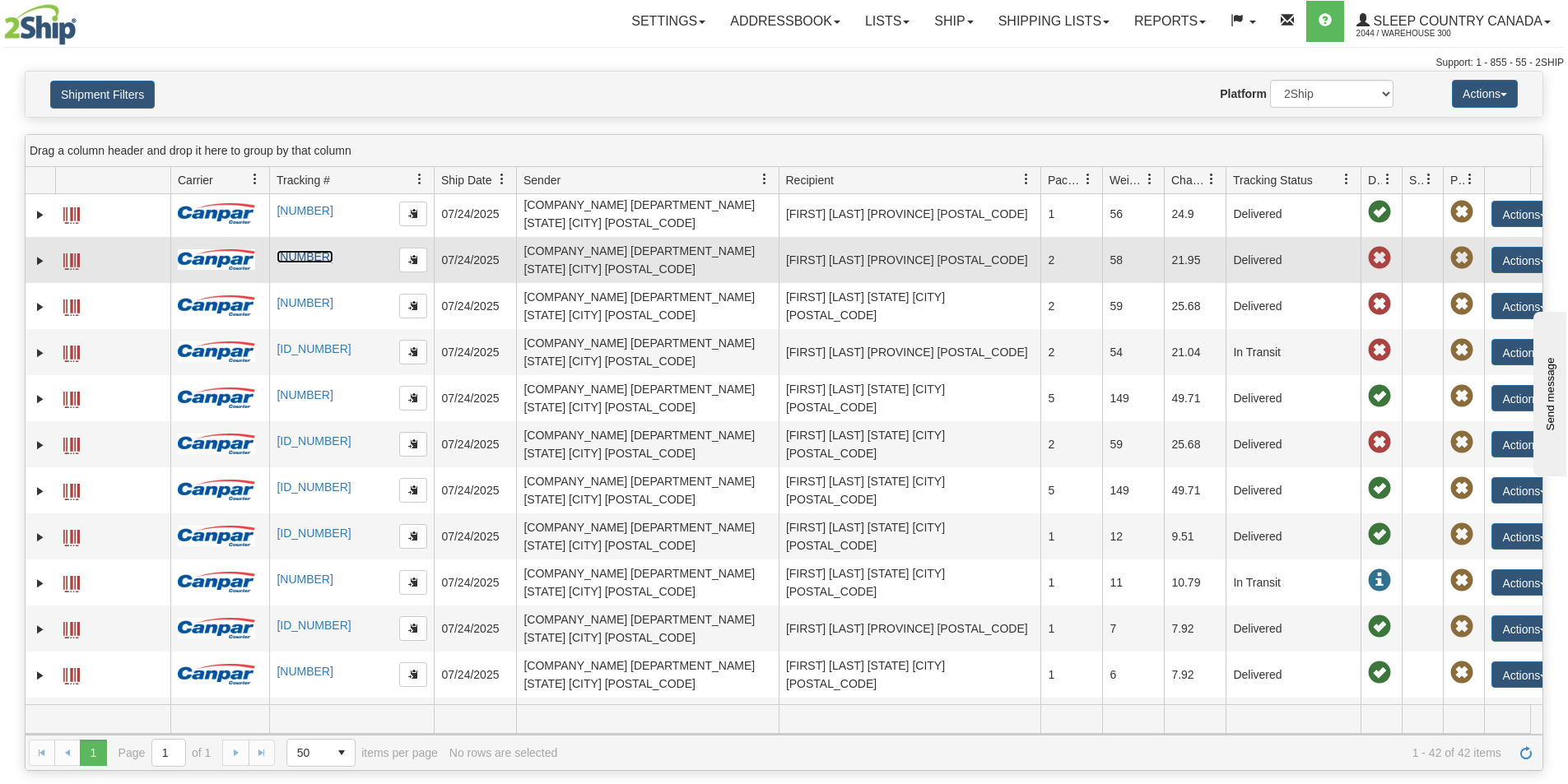 click at bounding box center (1380, 258) 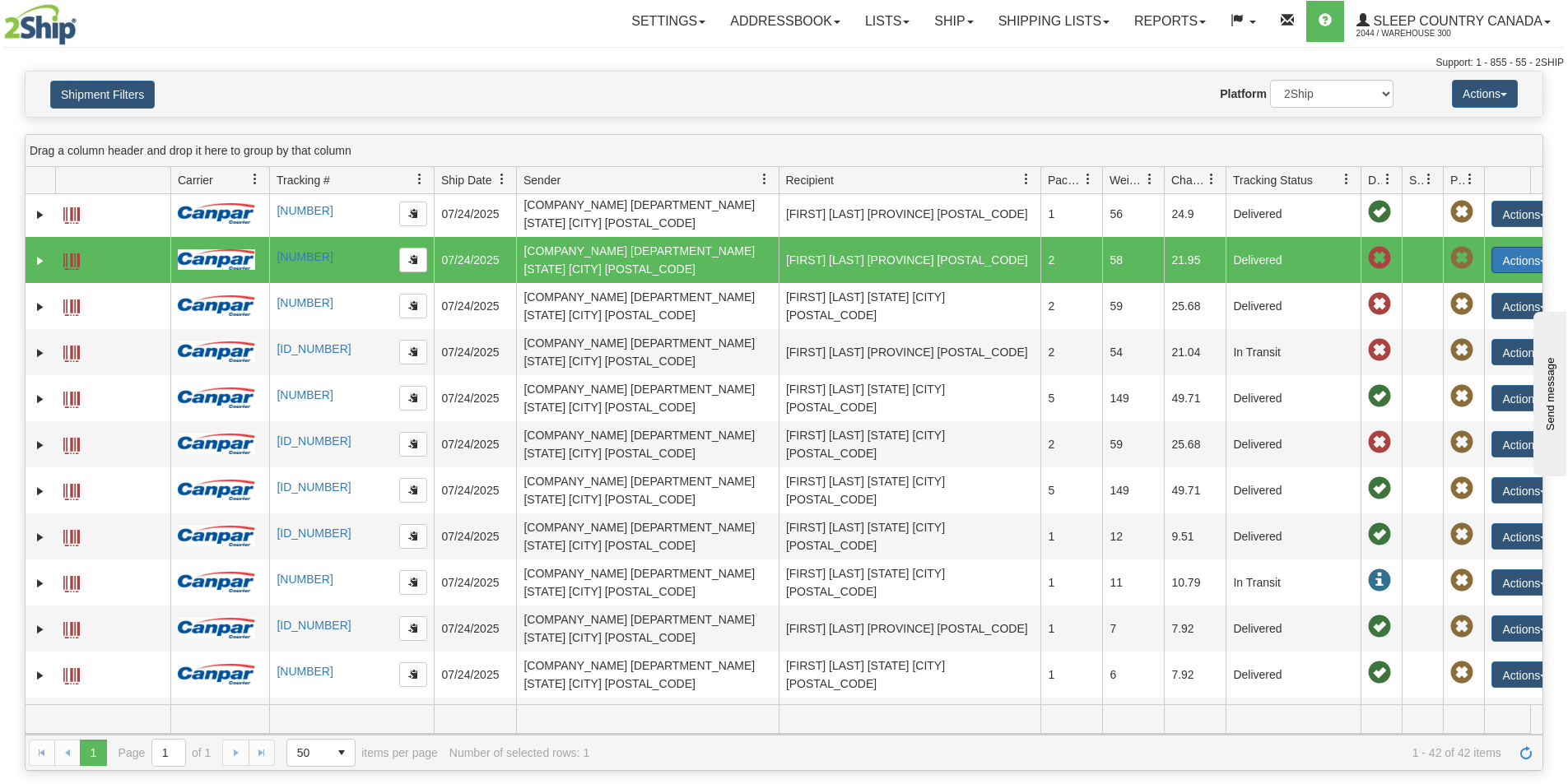 click on "Actions" at bounding box center (1524, 260) 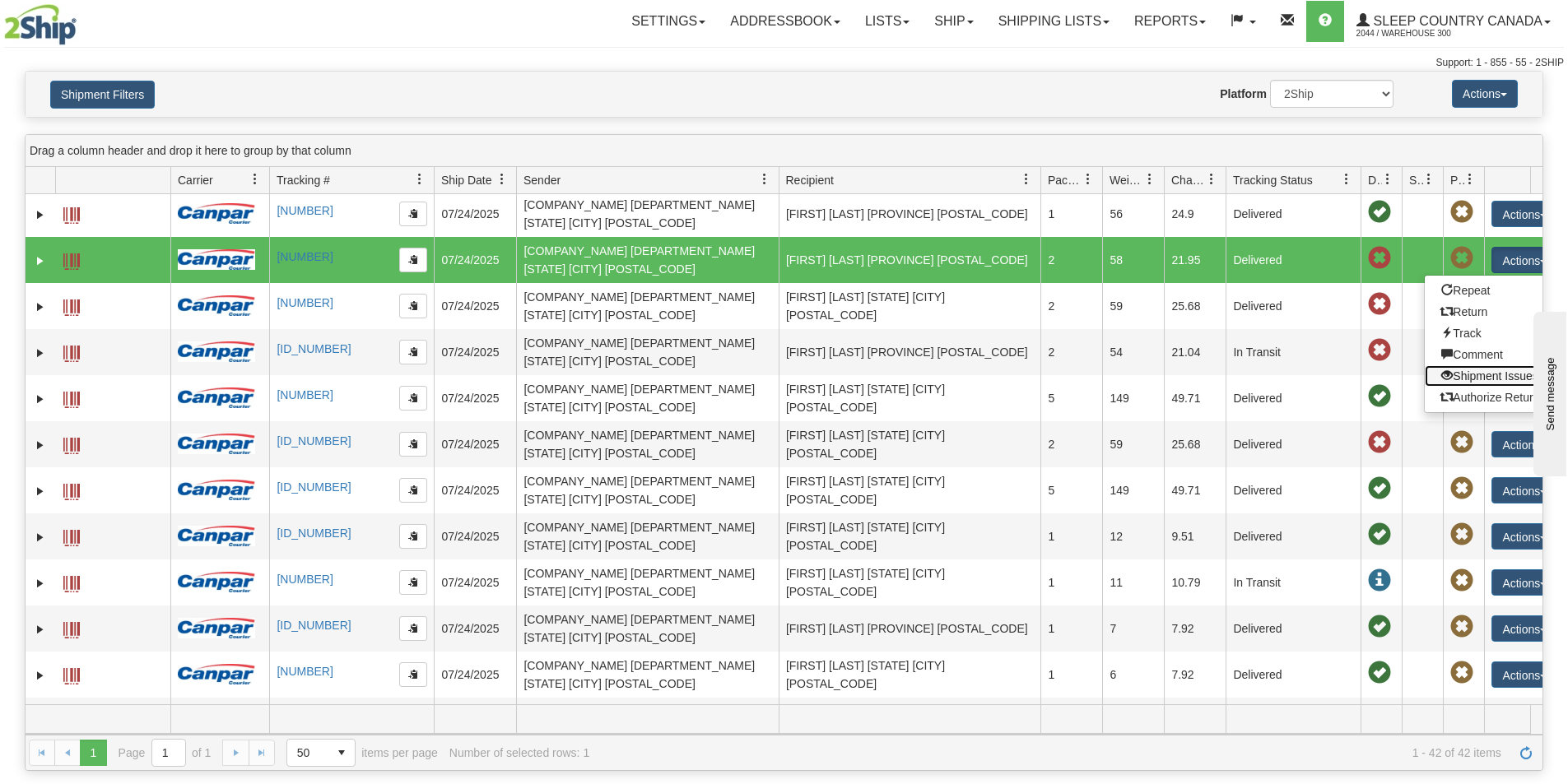 click on "Shipment Issues" at bounding box center [1491, 376] 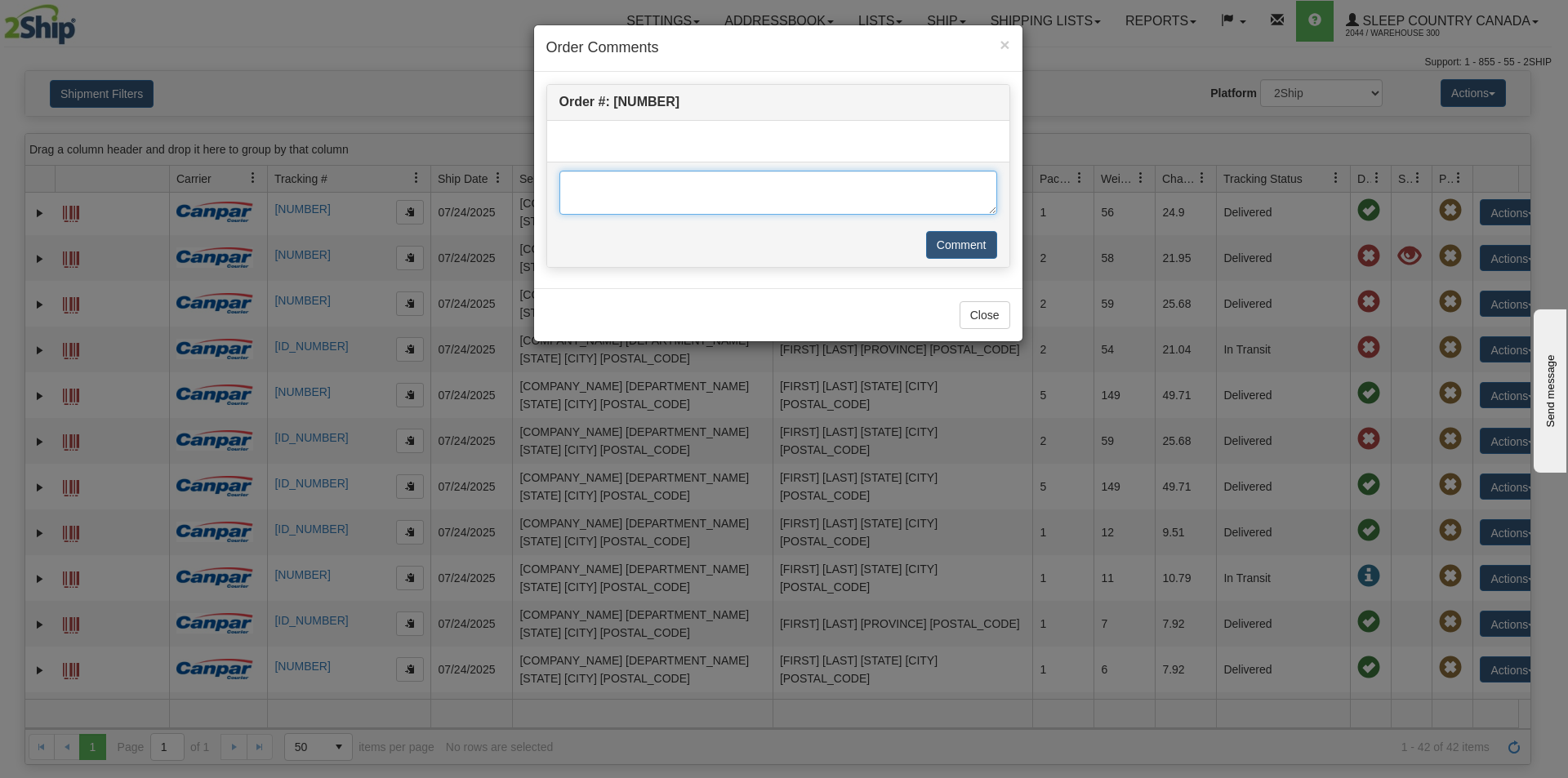 click at bounding box center (778, 193) 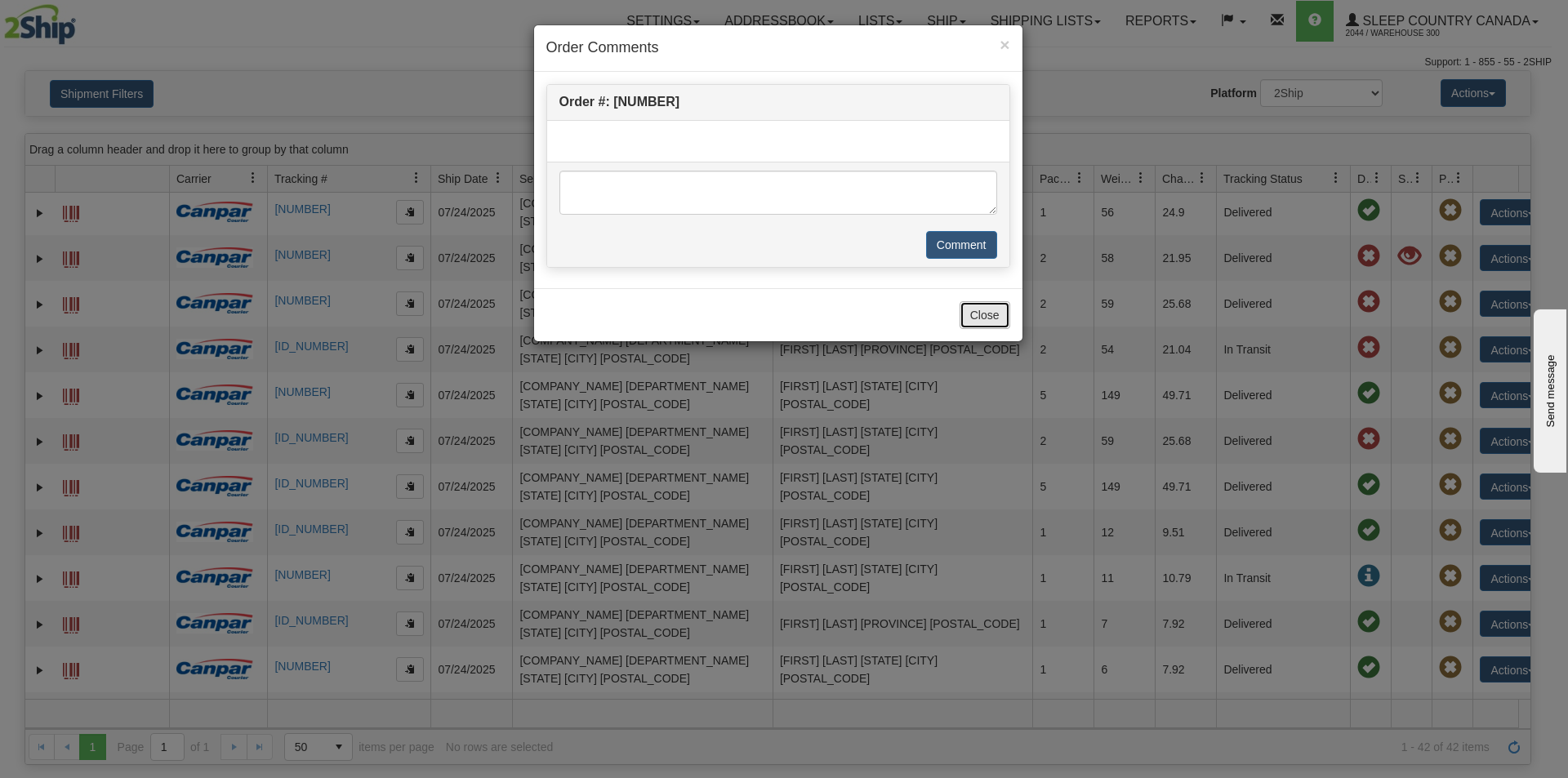 click on "Close" at bounding box center (985, 315) 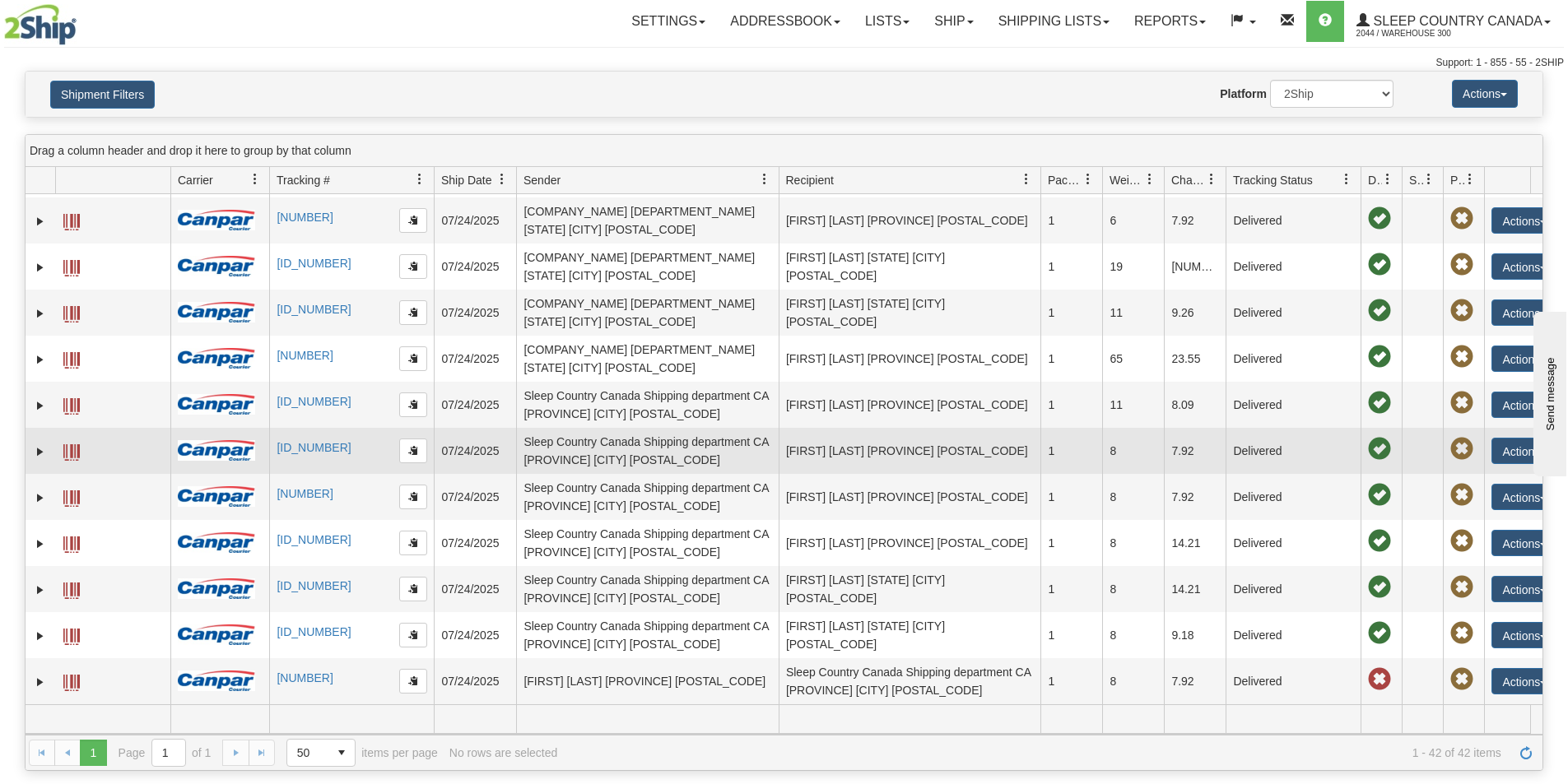 scroll, scrollTop: 1723, scrollLeft: 0, axis: vertical 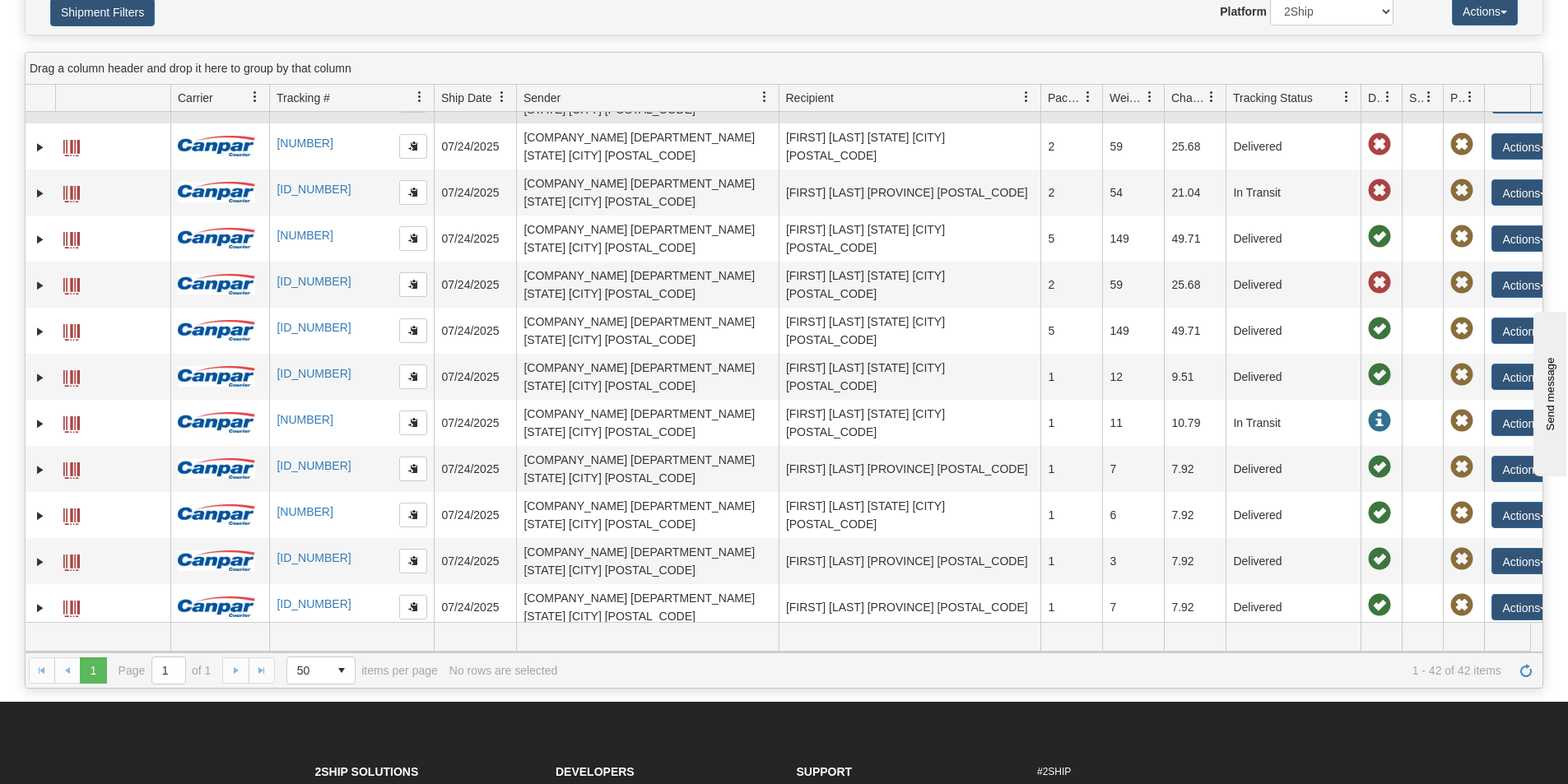 click at bounding box center [1421, 99] 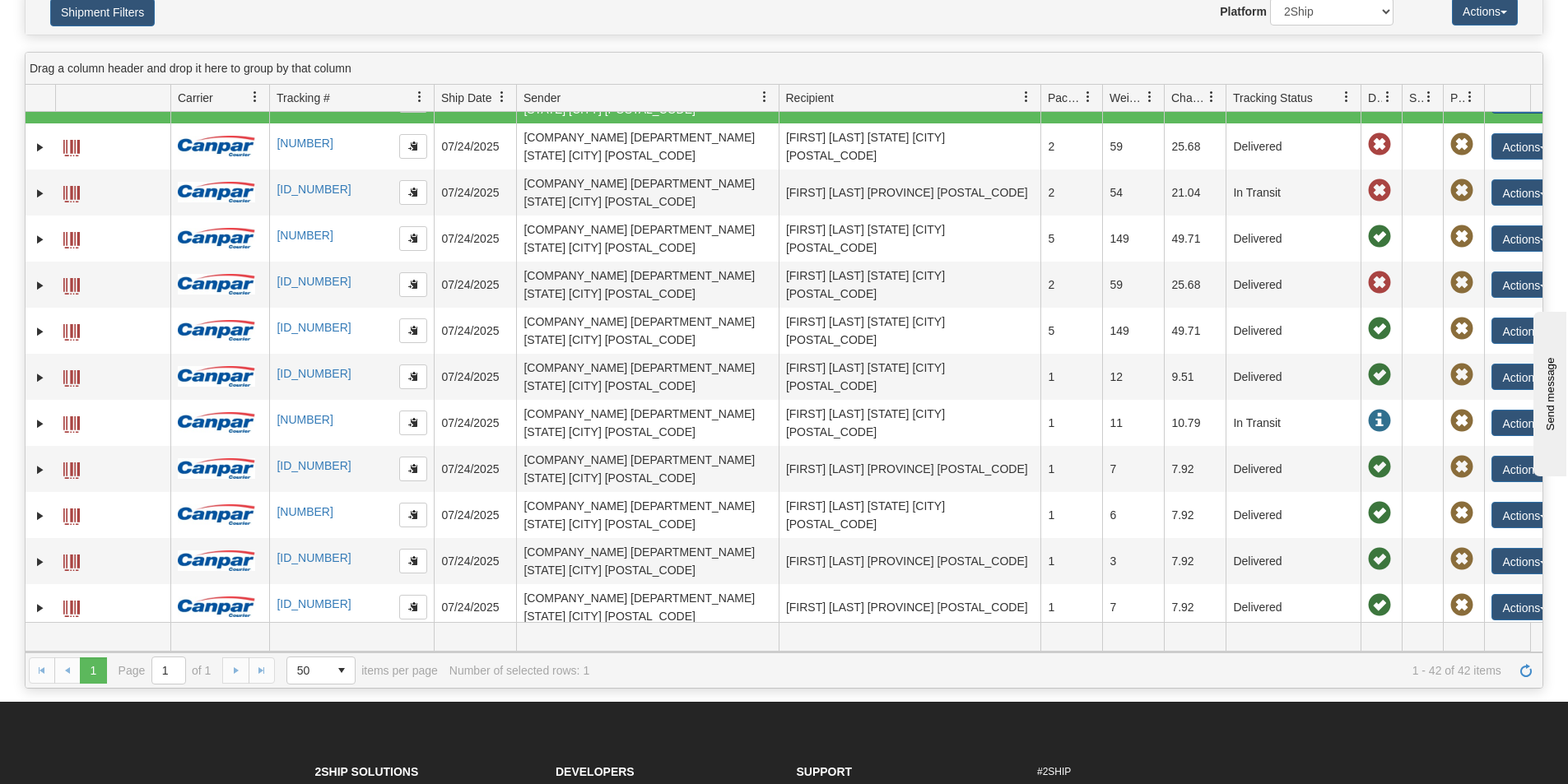 click on "Actions" at bounding box center [1524, 100] 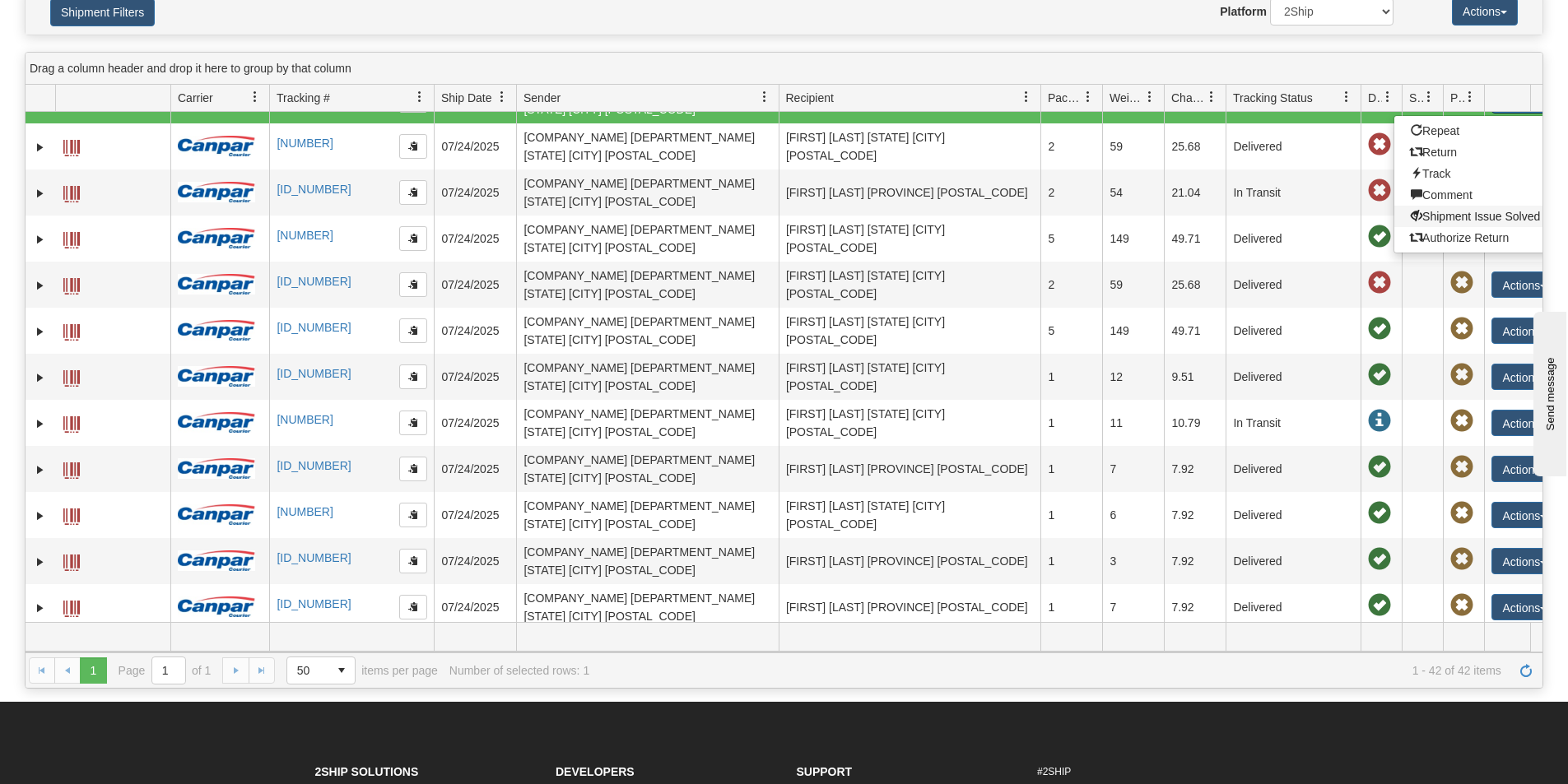 click at bounding box center (1417, 216) 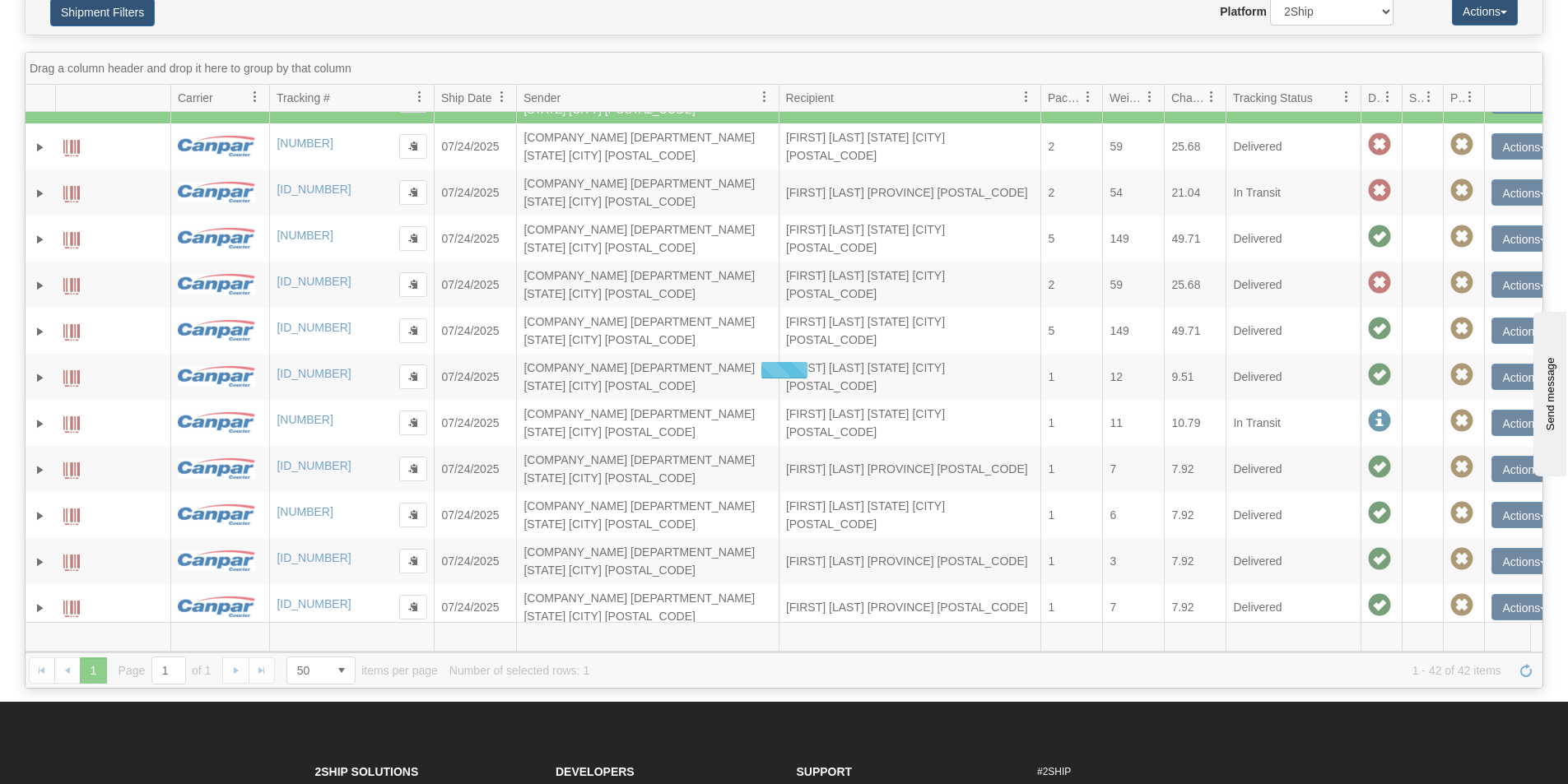 scroll, scrollTop: 0, scrollLeft: 0, axis: both 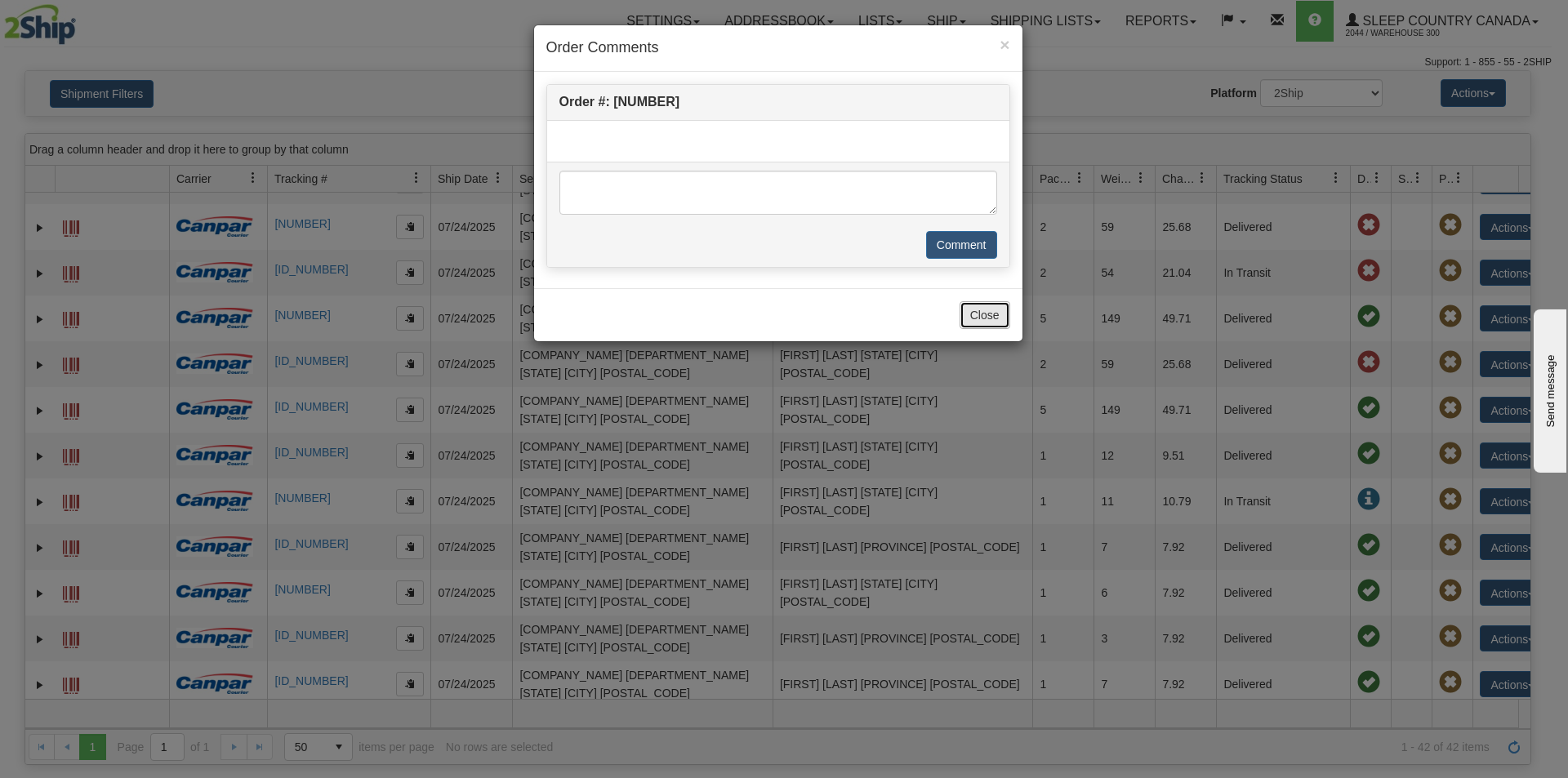 click on "Close" at bounding box center (985, 315) 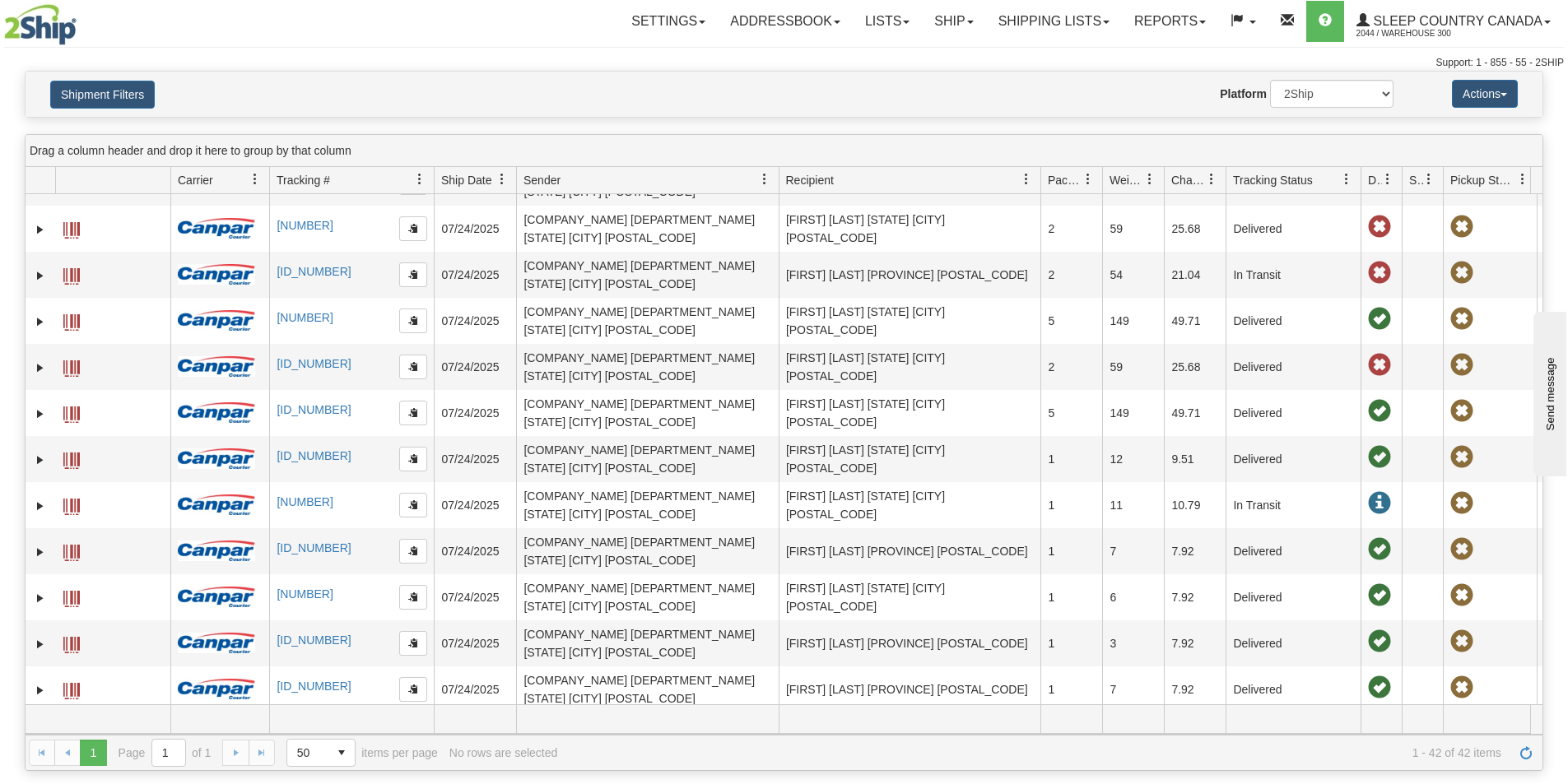 drag, startPoint x: 1482, startPoint y: 180, endPoint x: 1537, endPoint y: 185, distance: 55.22681 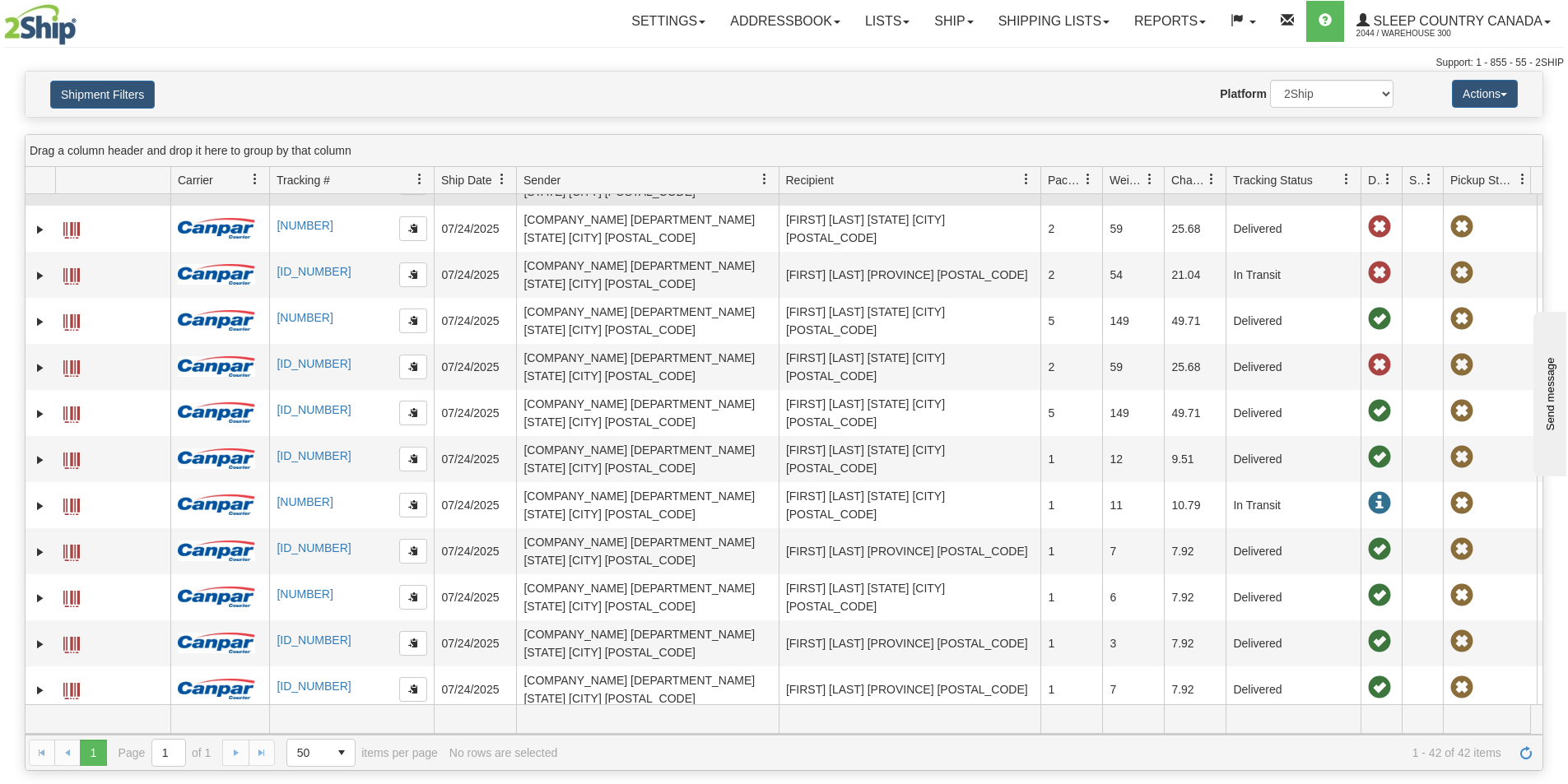 click on "[NUMBER]" at bounding box center (351, 183) 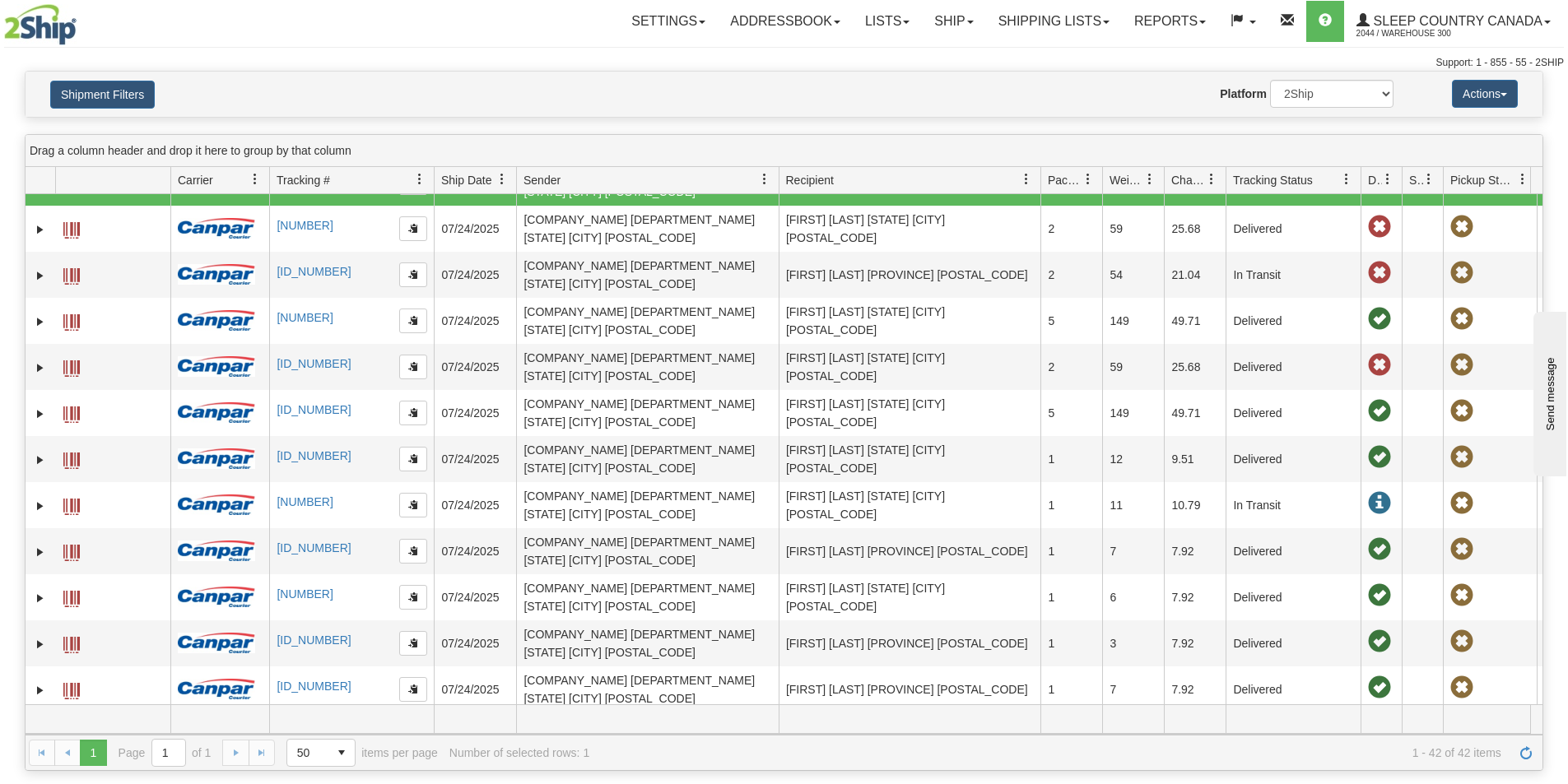 click on "[NUMBER]" at bounding box center [305, 179] 